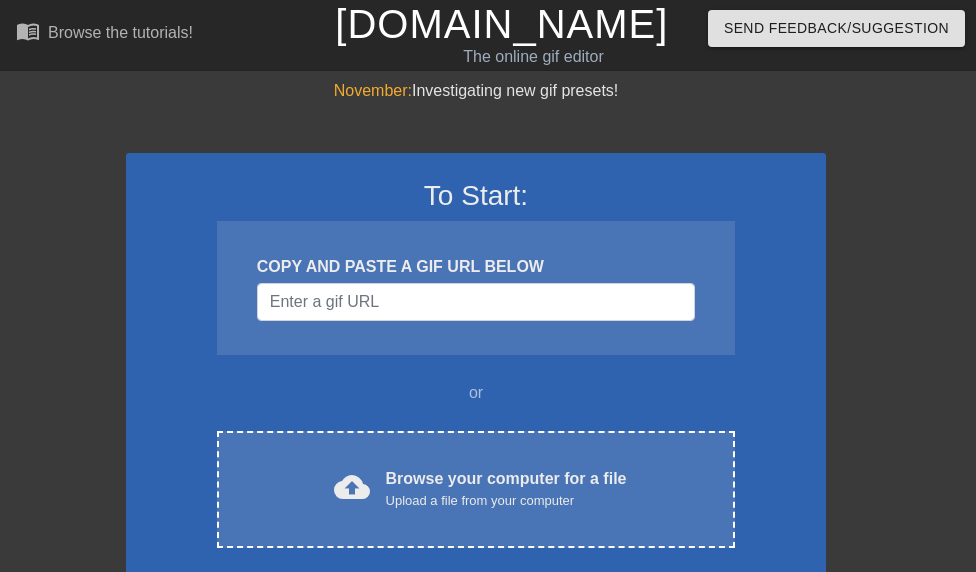 scroll, scrollTop: 0, scrollLeft: 0, axis: both 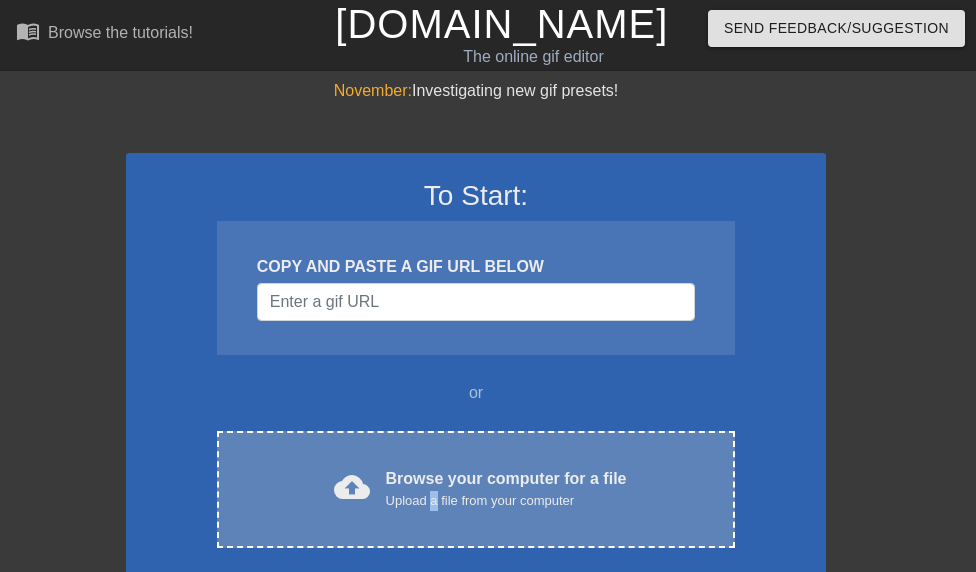 click on "Upload a file from your computer" at bounding box center (506, 501) 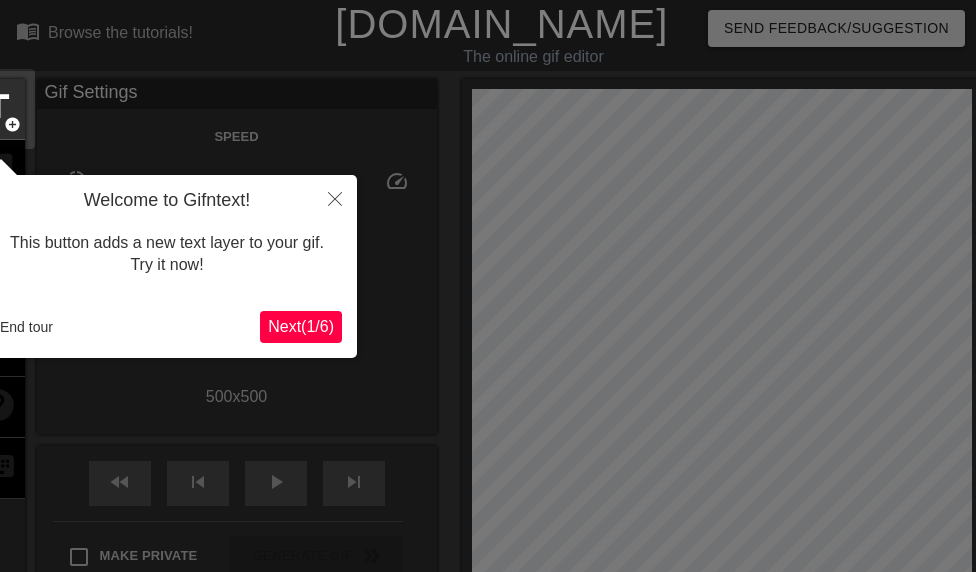scroll, scrollTop: 49, scrollLeft: 0, axis: vertical 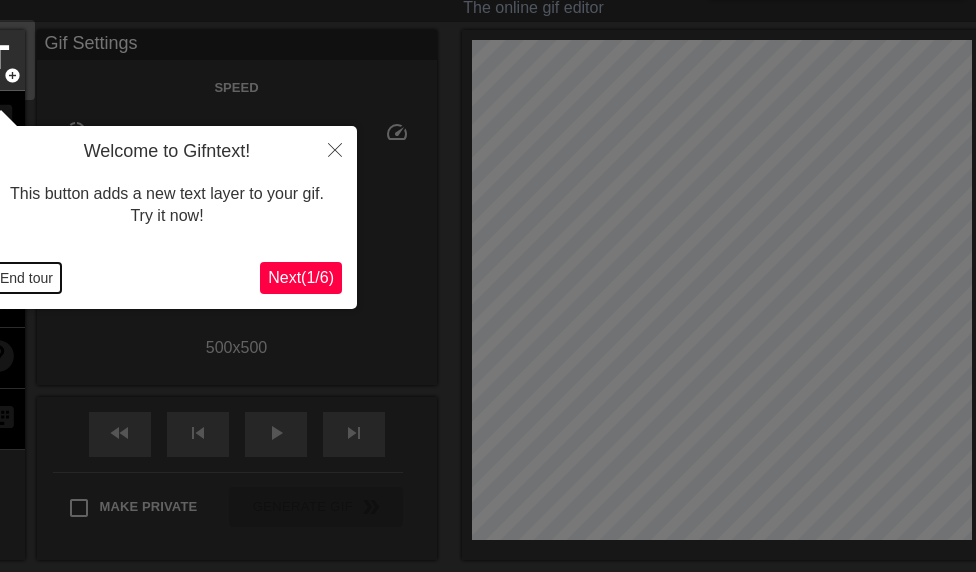 click on "End tour" at bounding box center (26, 278) 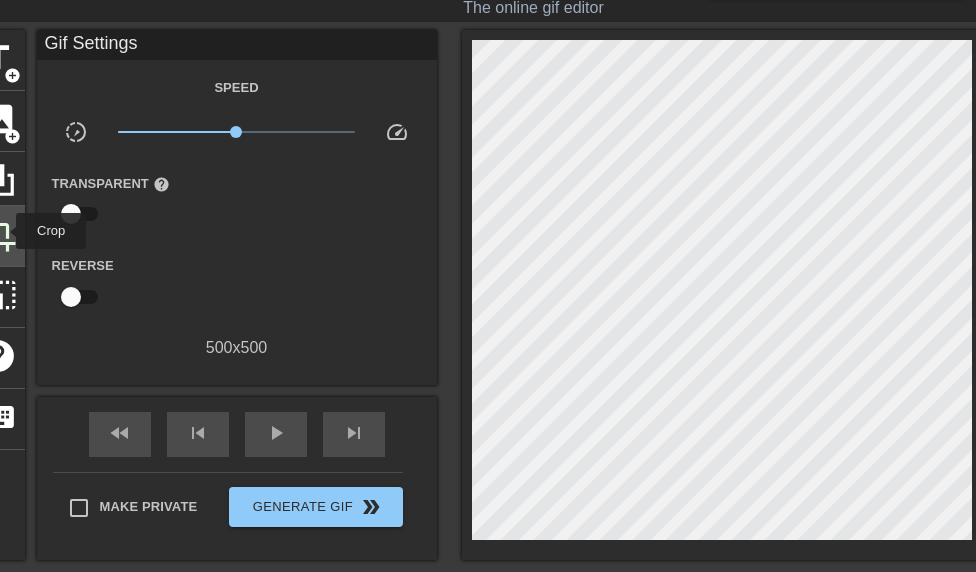 click on "crop" at bounding box center (-2, 234) 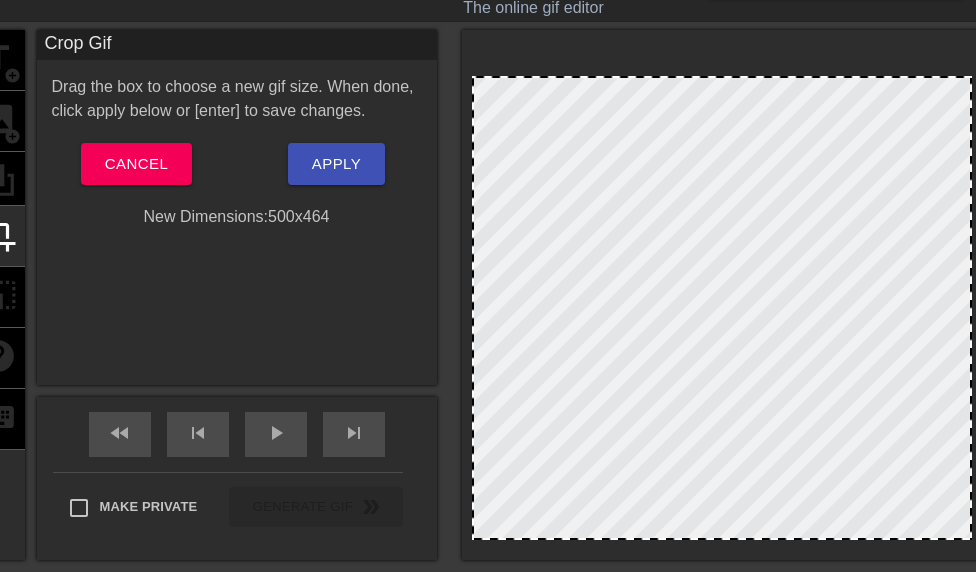 drag, startPoint x: 714, startPoint y: 44, endPoint x: 723, endPoint y: 80, distance: 37.107952 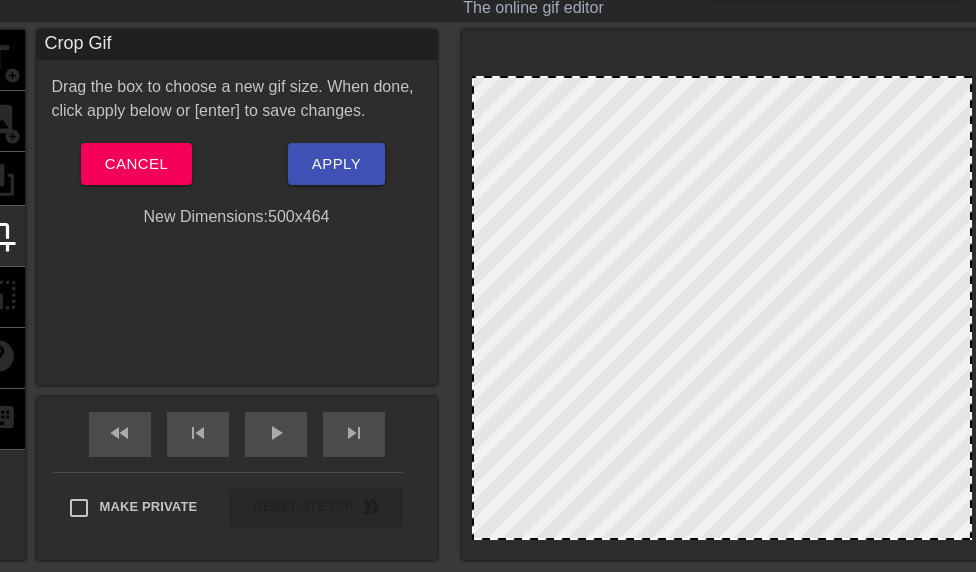 click at bounding box center [722, 308] 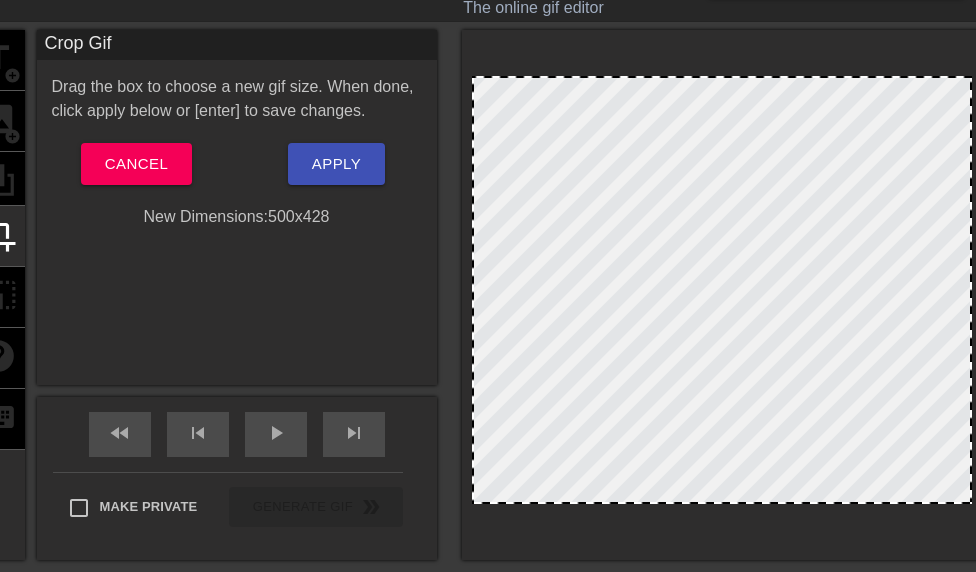 drag, startPoint x: 750, startPoint y: 537, endPoint x: 747, endPoint y: 501, distance: 36.124783 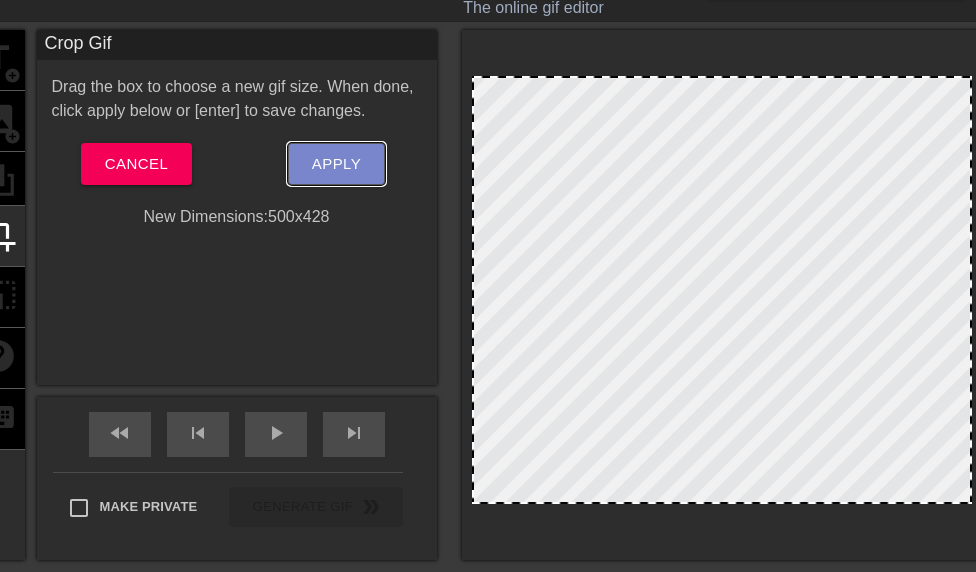 click on "Apply" at bounding box center (336, 164) 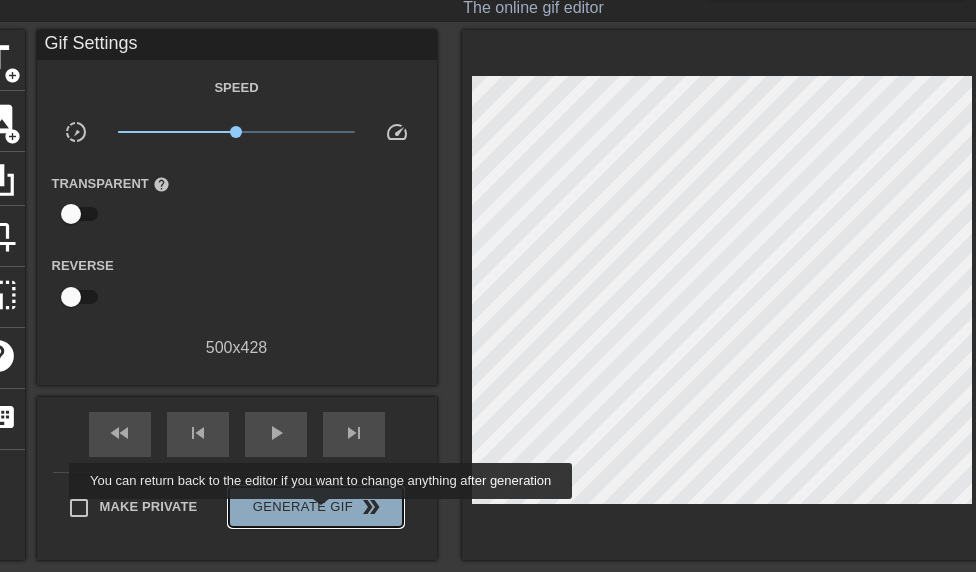 click on "Generate Gif double_arrow" at bounding box center [315, 507] 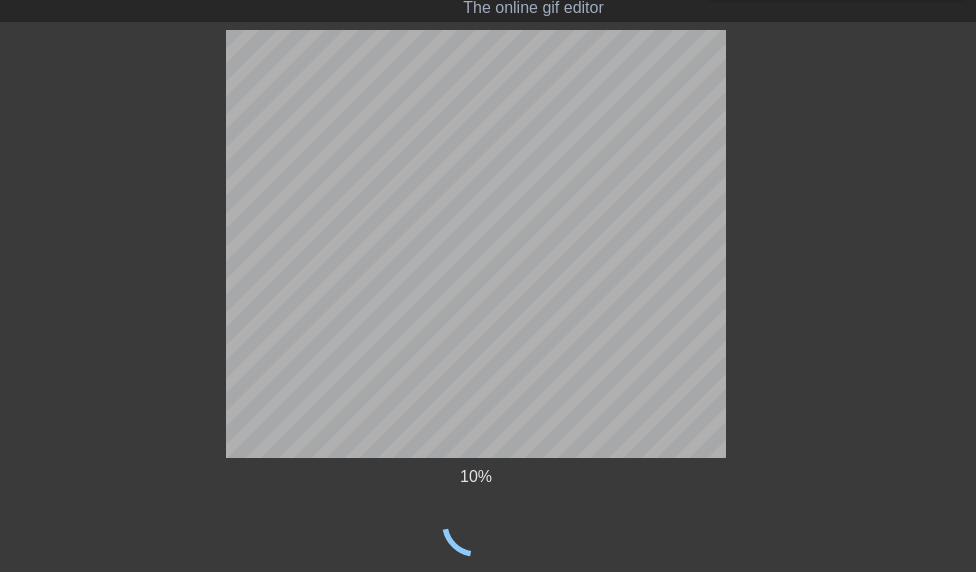 scroll, scrollTop: 0, scrollLeft: 0, axis: both 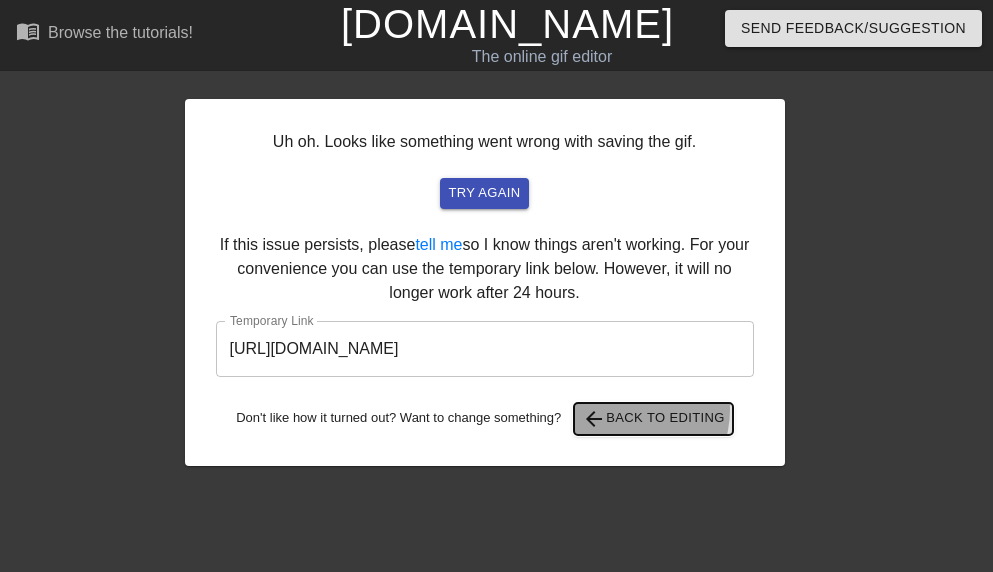 click on "arrow_back Back to Editing" at bounding box center [653, 419] 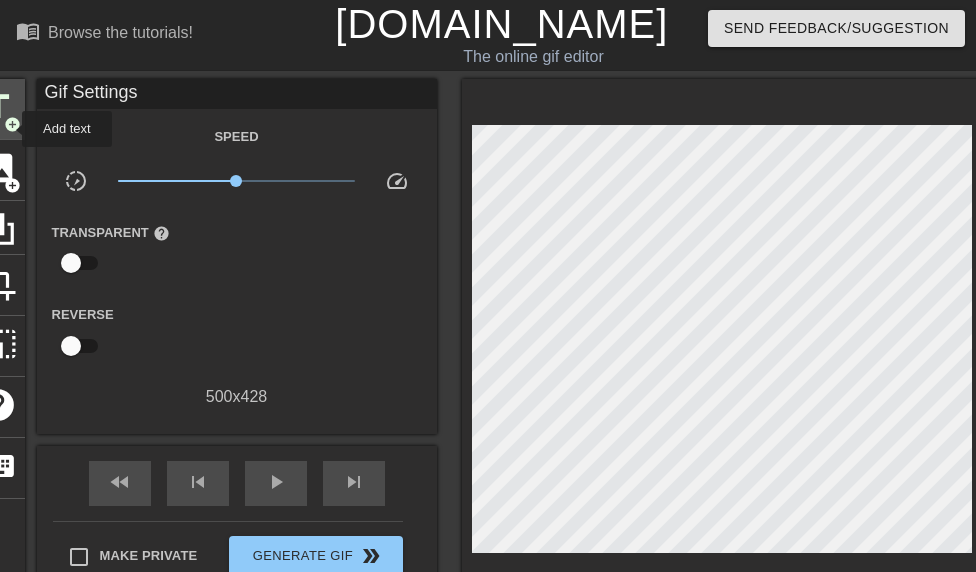 click on "add_circle" at bounding box center [12, 124] 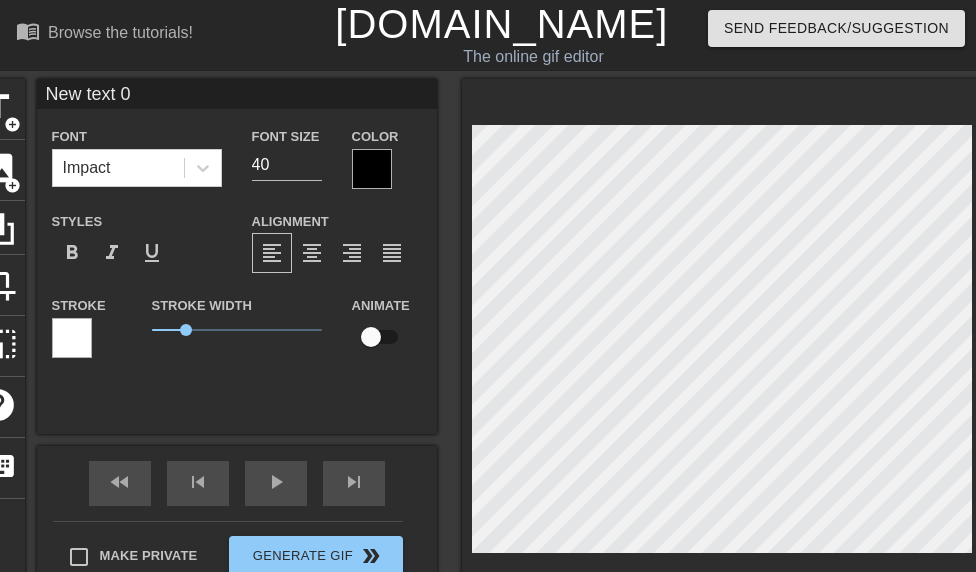 click at bounding box center [372, 169] 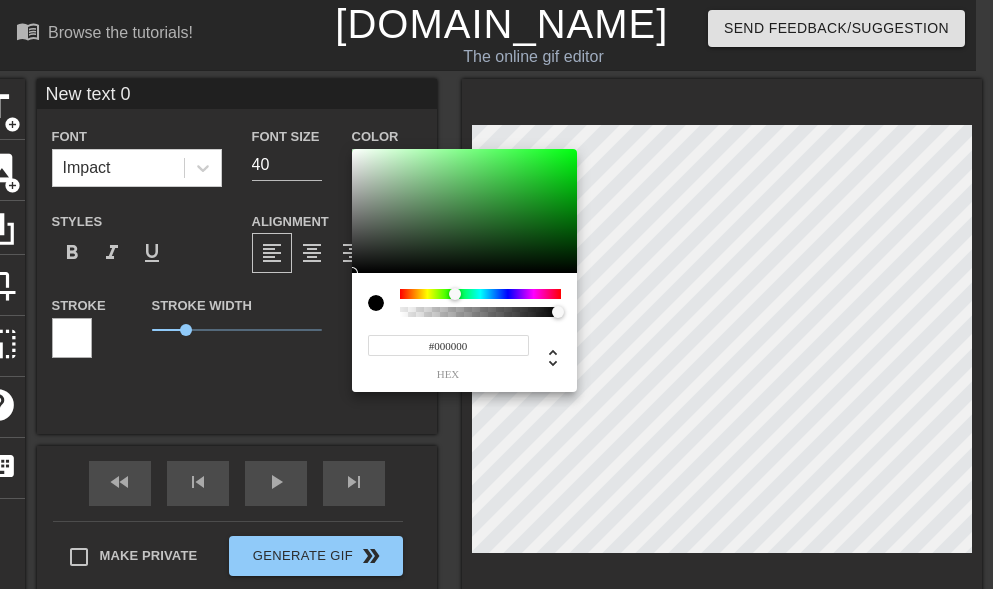 click at bounding box center (480, 294) 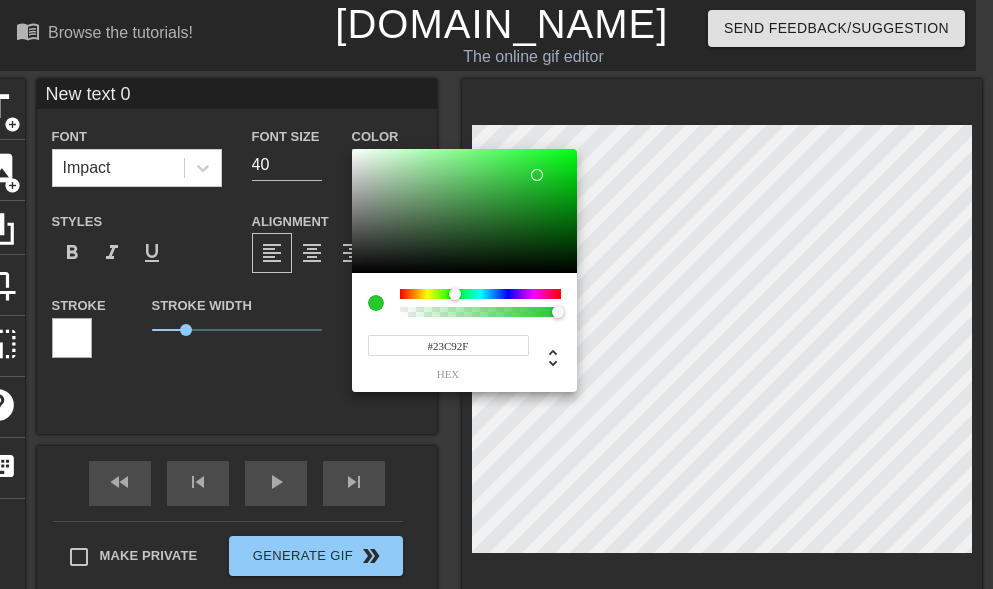 click at bounding box center [464, 211] 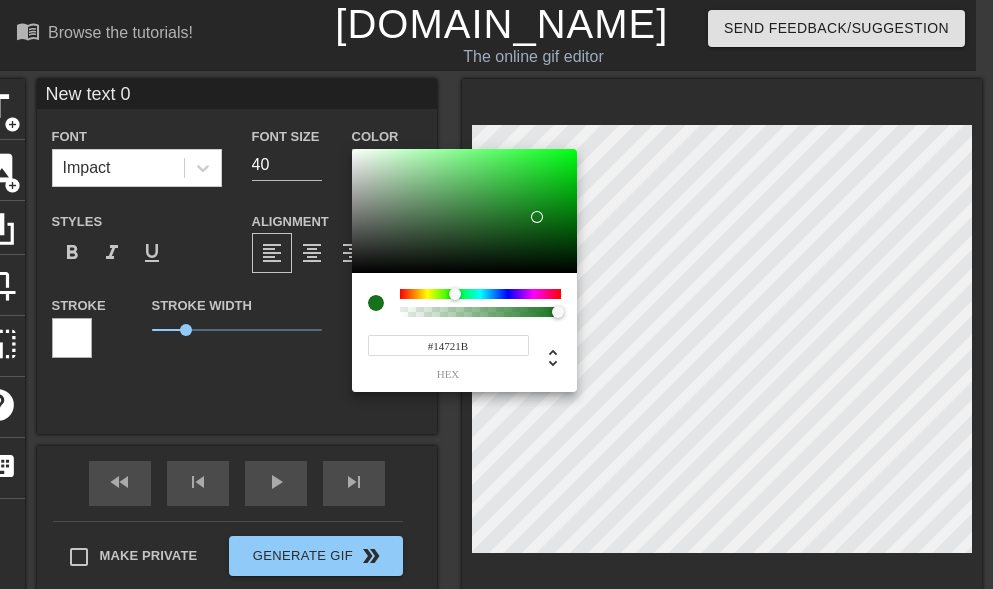 click at bounding box center [464, 211] 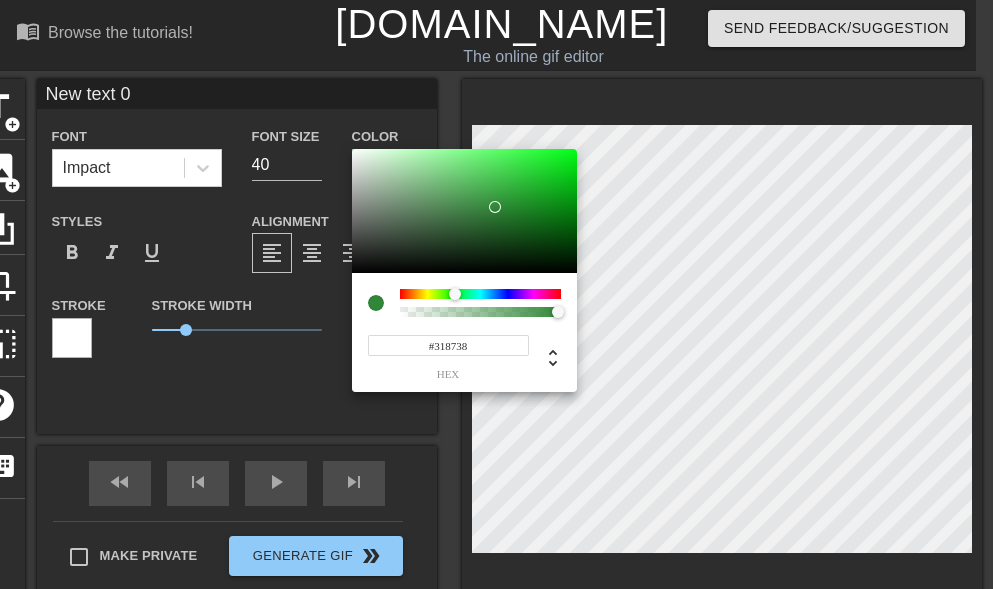 click at bounding box center (464, 211) 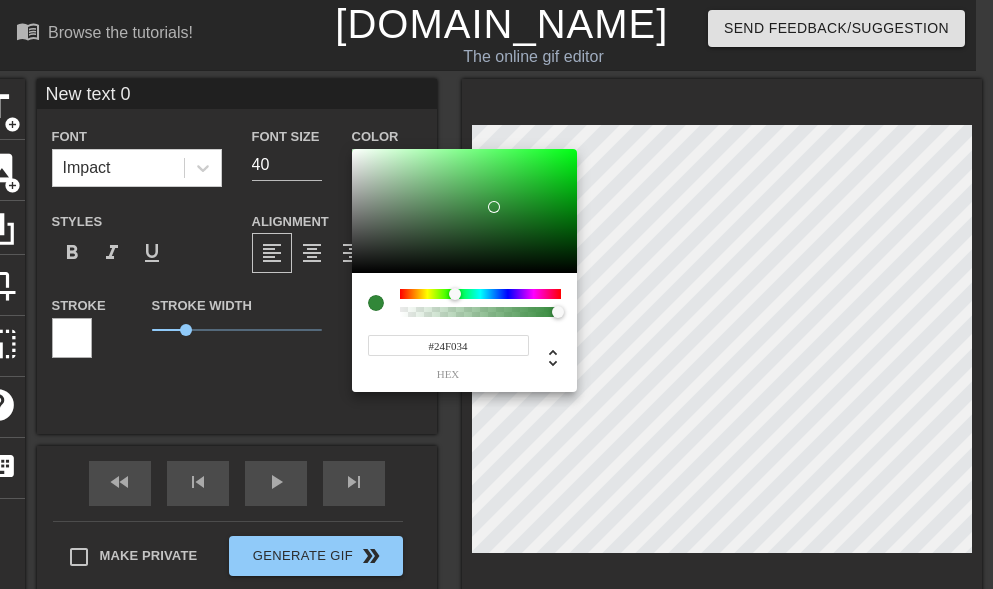 click at bounding box center [464, 211] 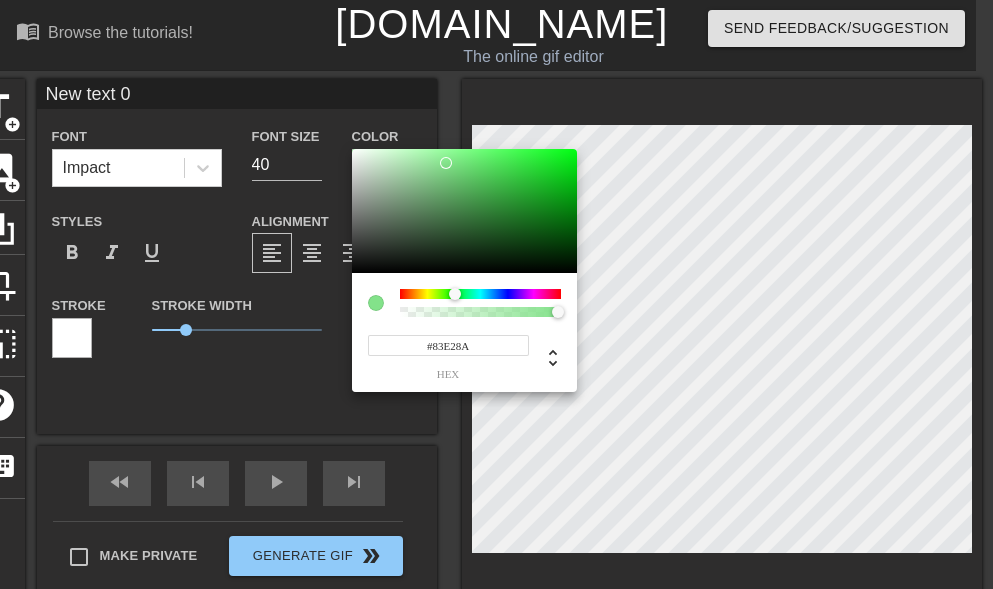 click at bounding box center [464, 211] 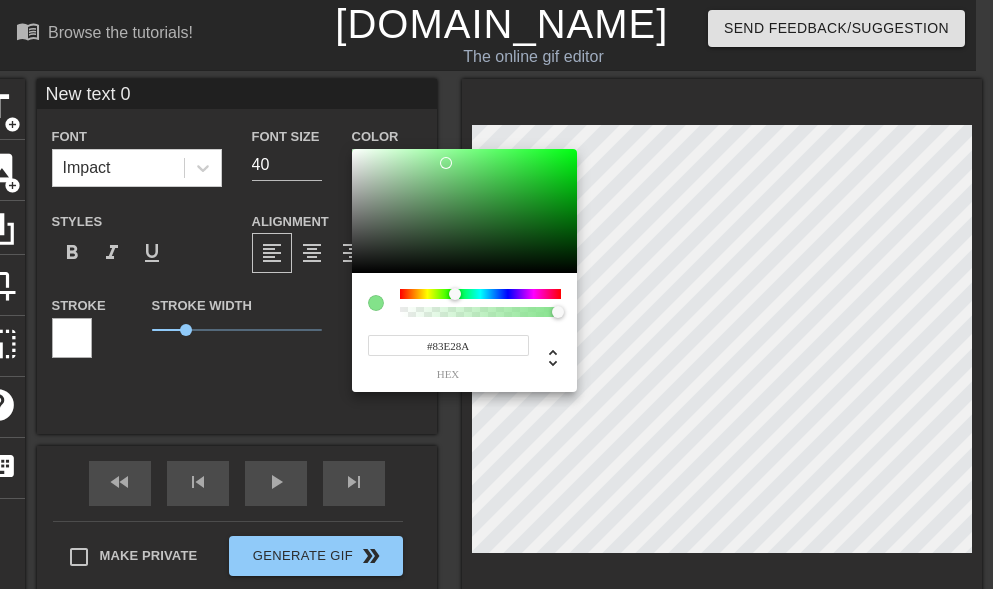 type on "#CEE283" 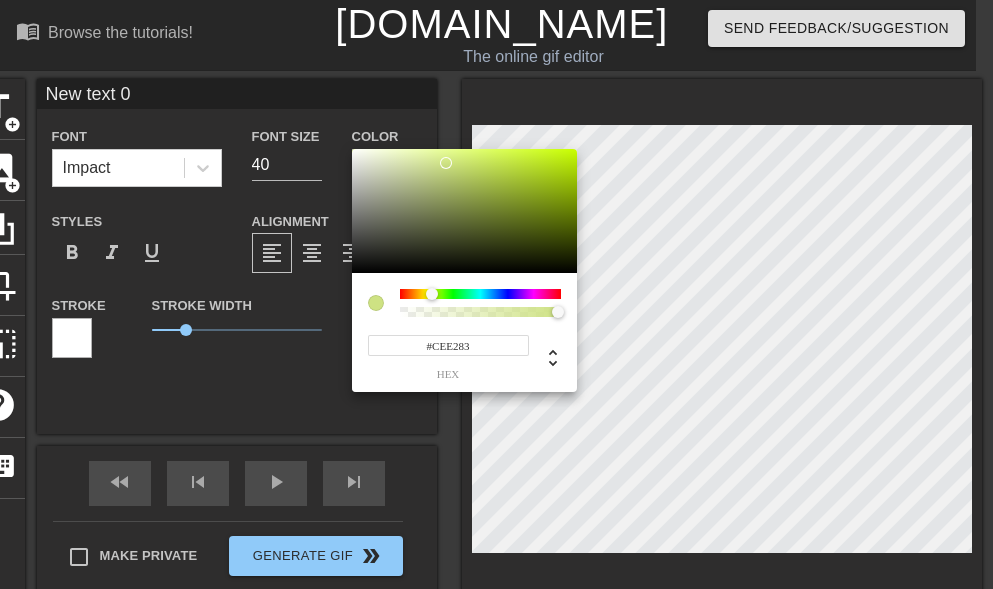 click at bounding box center [480, 294] 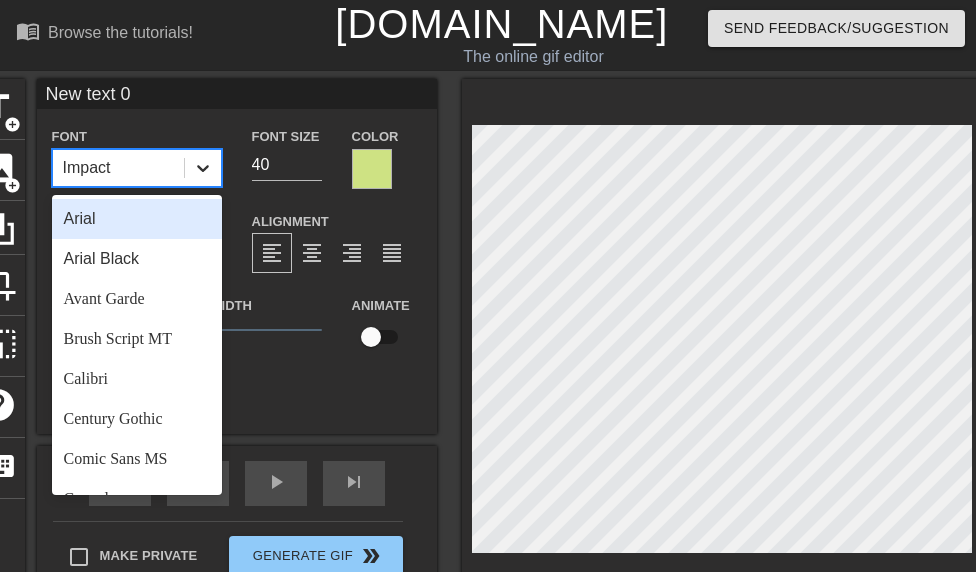 click 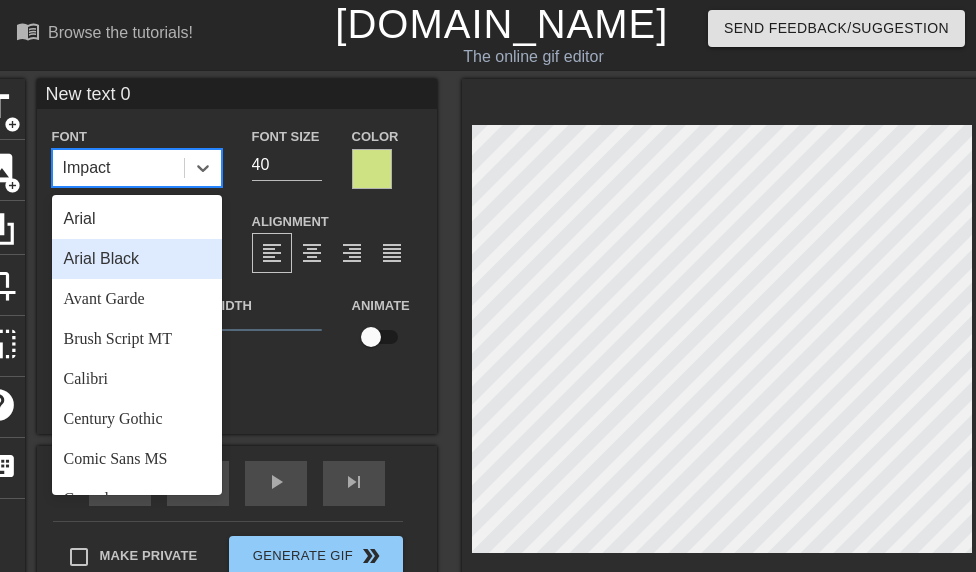 click on "Arial Black" at bounding box center (137, 259) 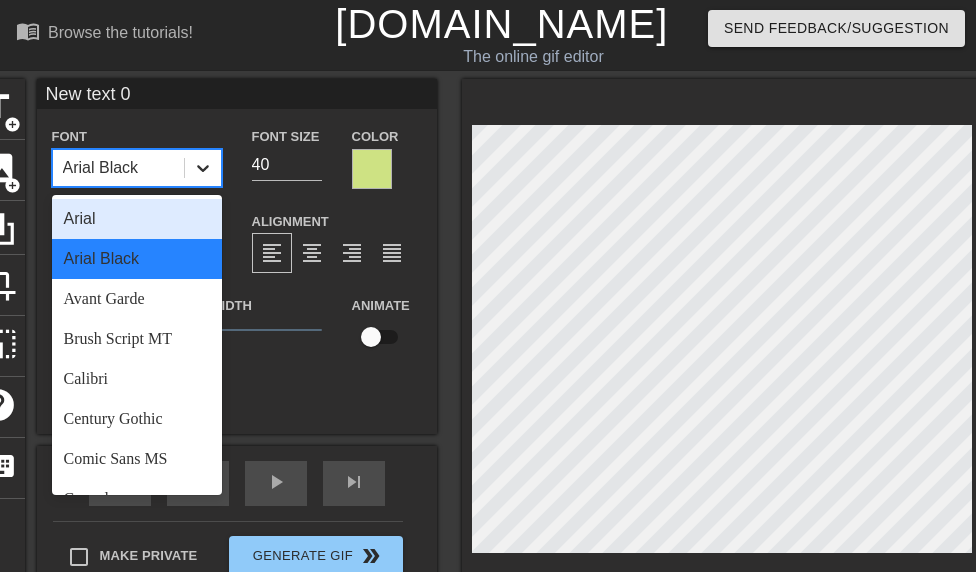 click 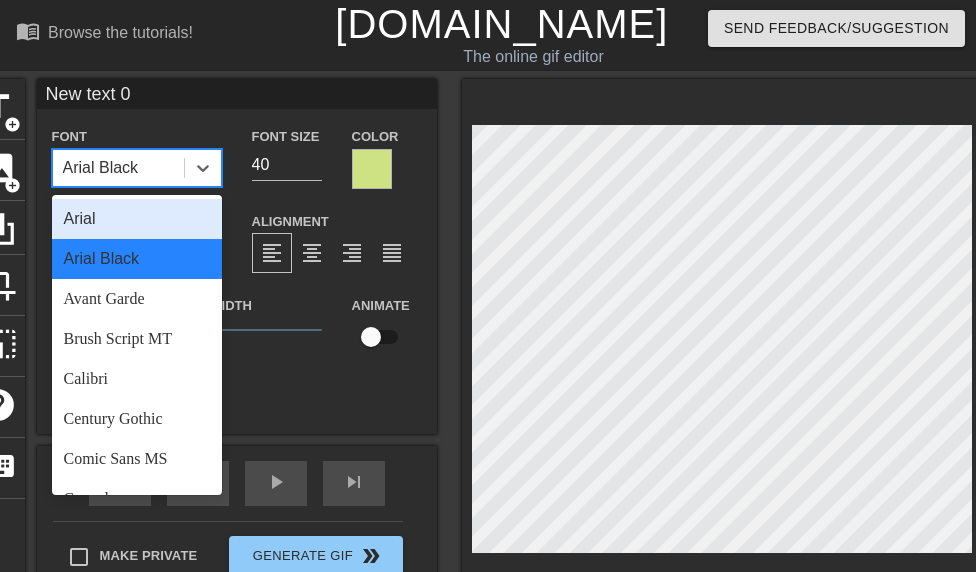 click on "Arial" at bounding box center (137, 219) 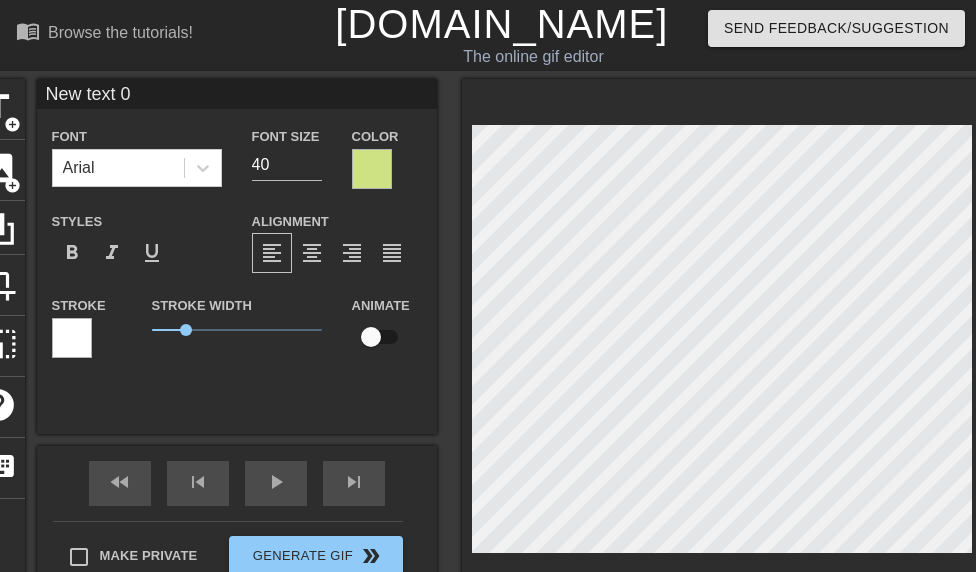 click at bounding box center [372, 169] 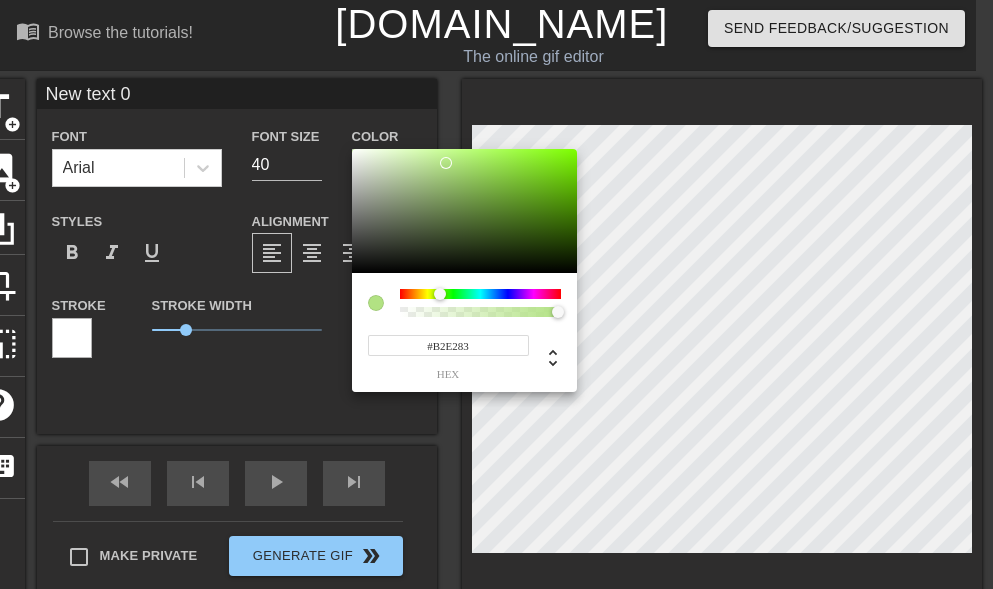 click at bounding box center (446, 295) 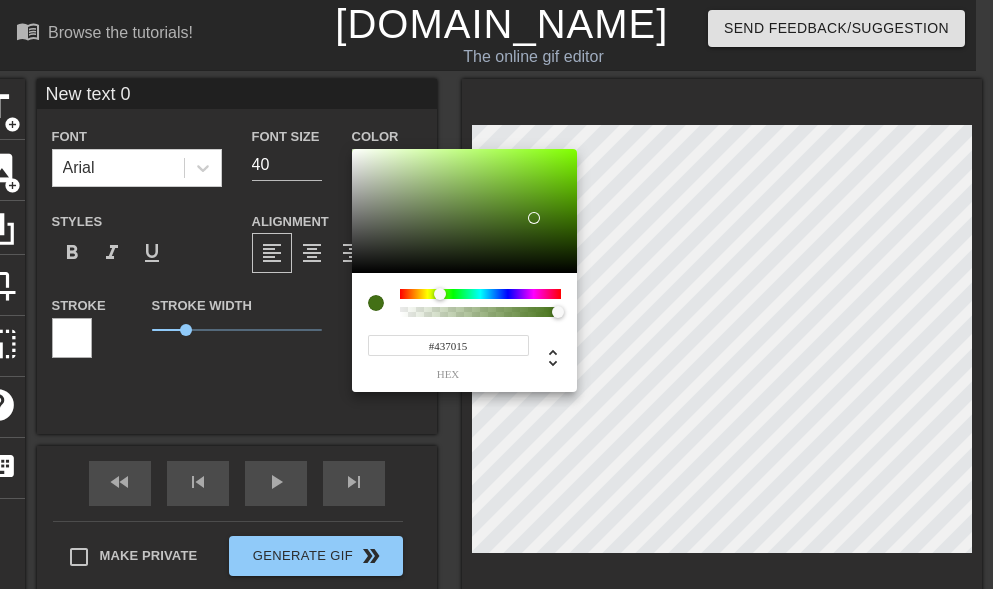 click at bounding box center [464, 211] 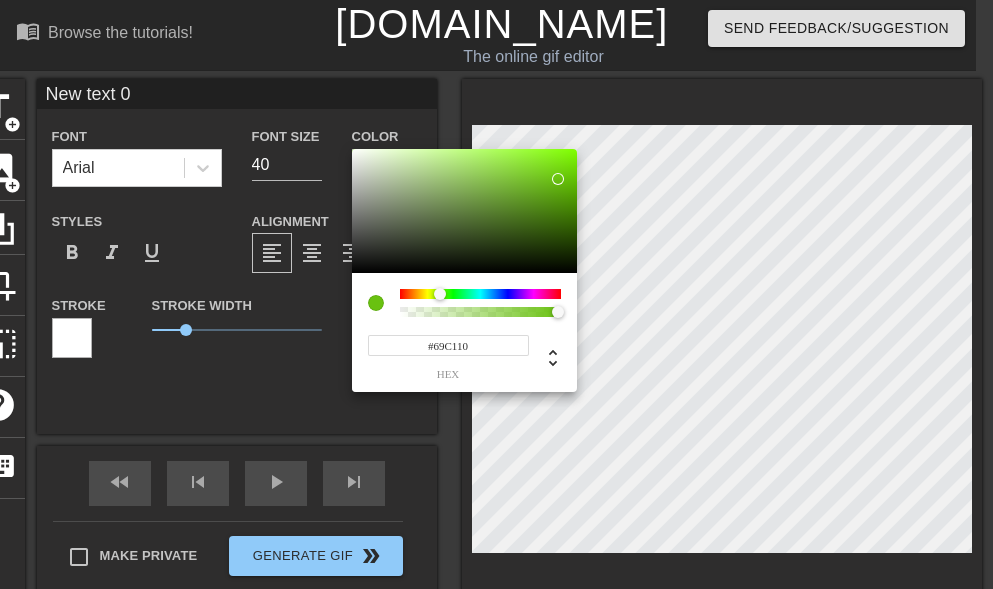 click at bounding box center (464, 211) 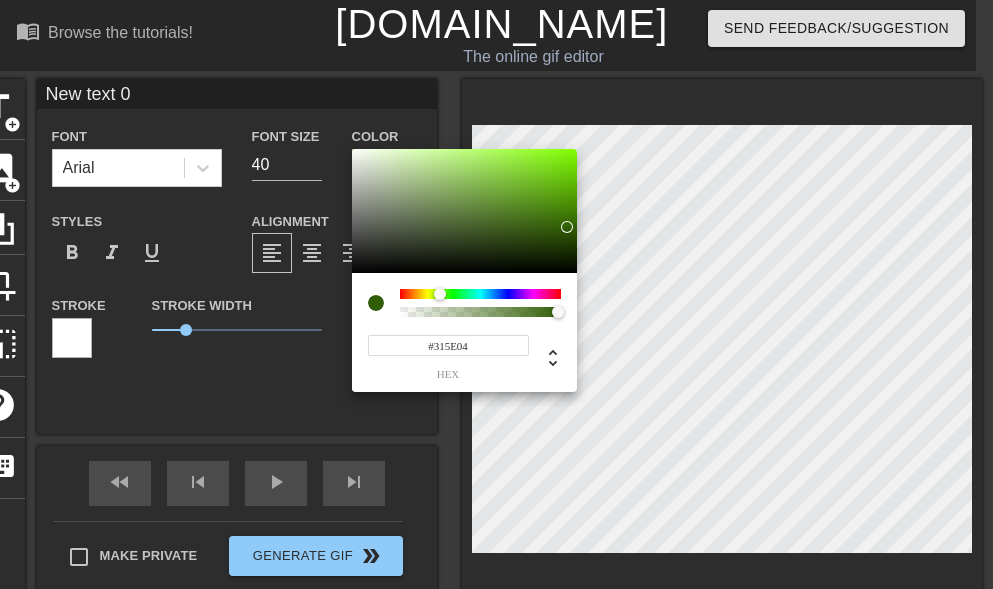 click at bounding box center [464, 211] 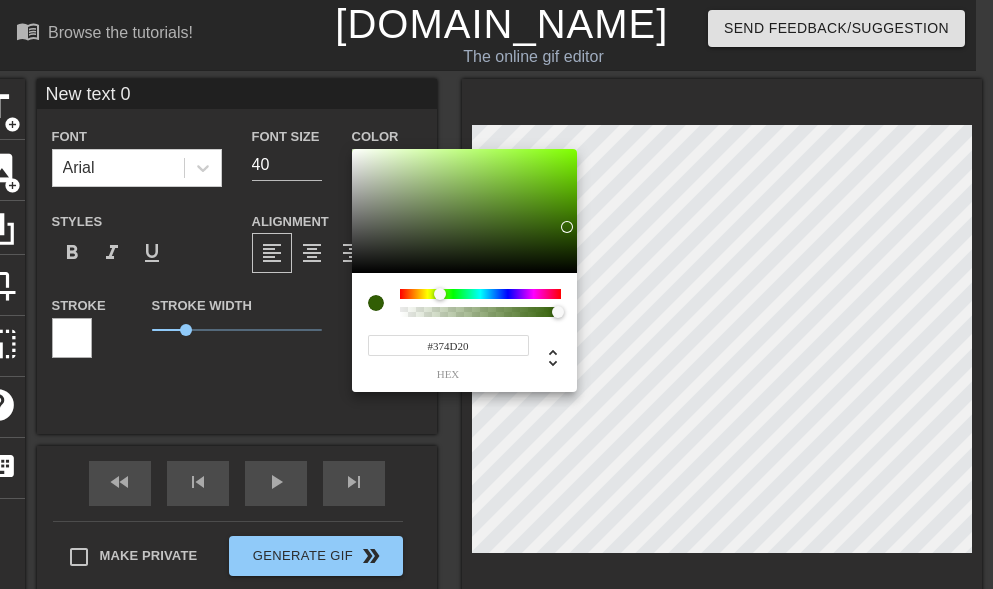 type on "#364B20" 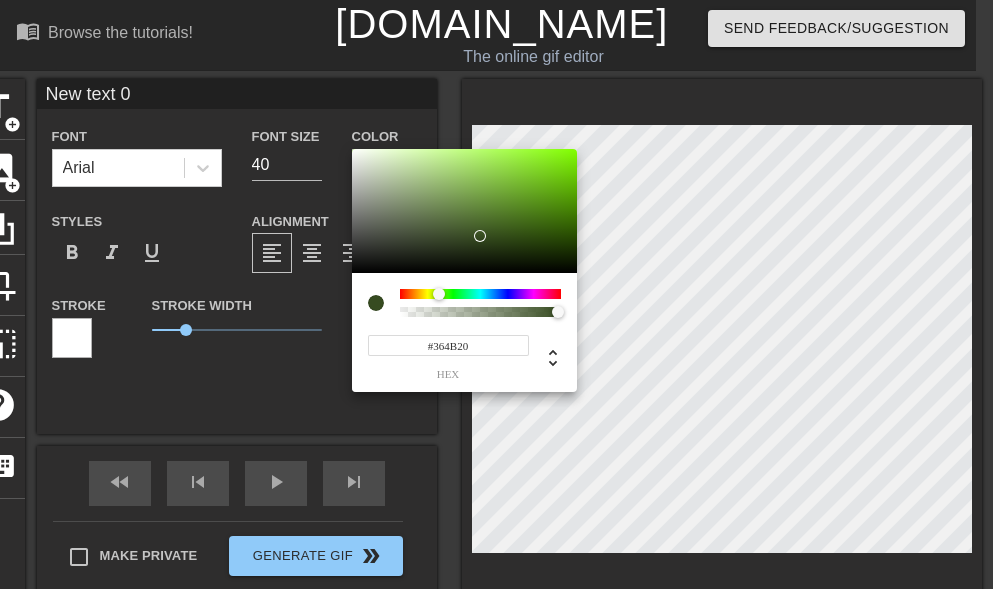 click at bounding box center (464, 211) 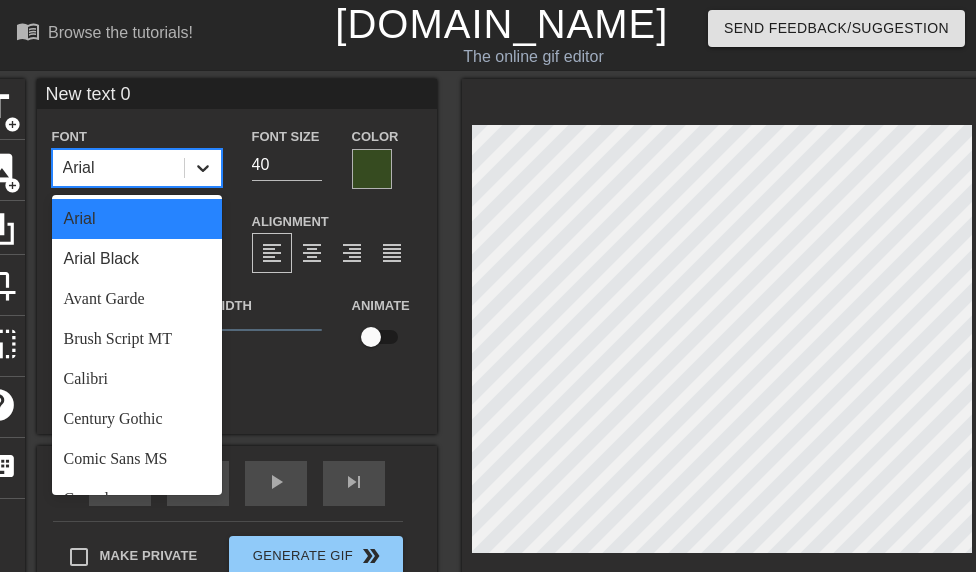 click 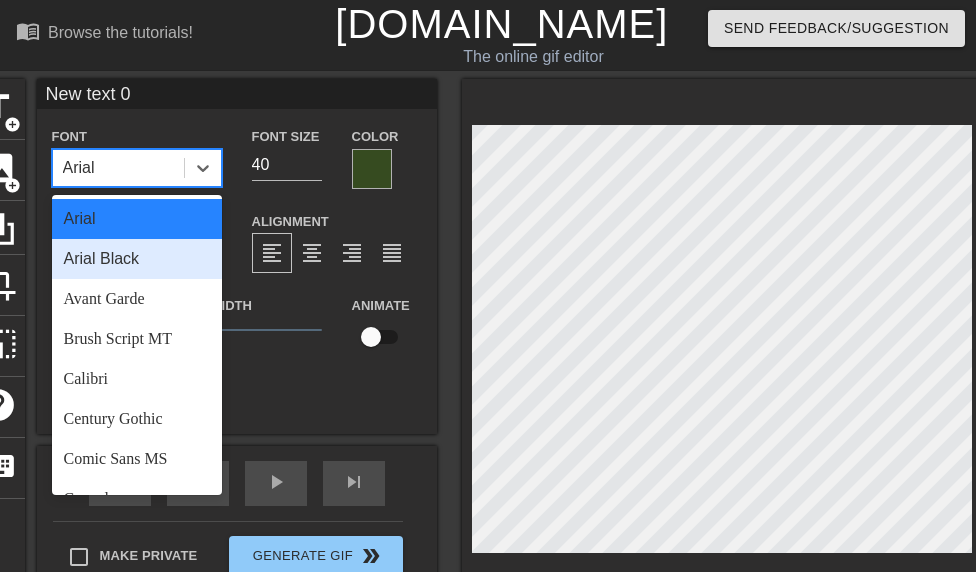 click on "Arial Black" at bounding box center [137, 259] 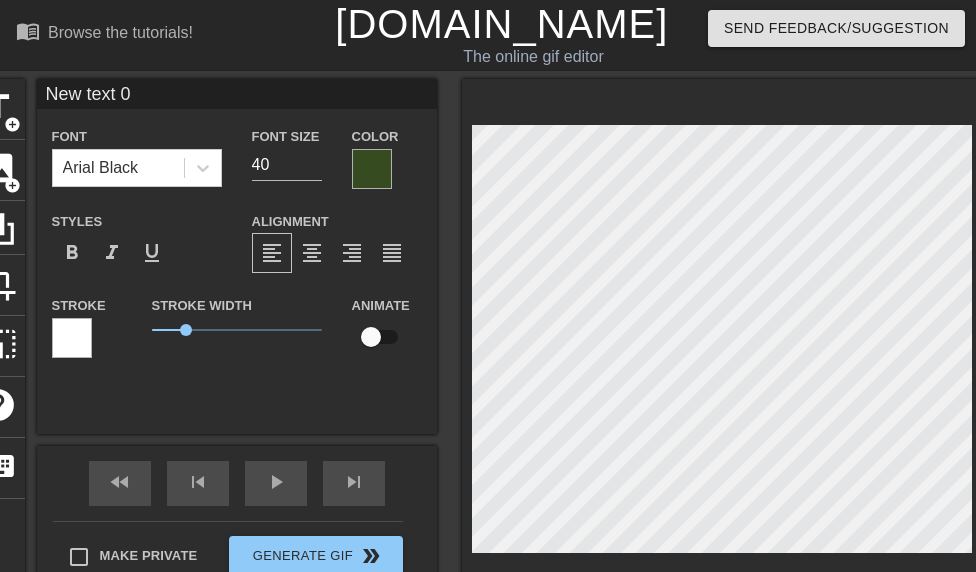 click at bounding box center (372, 169) 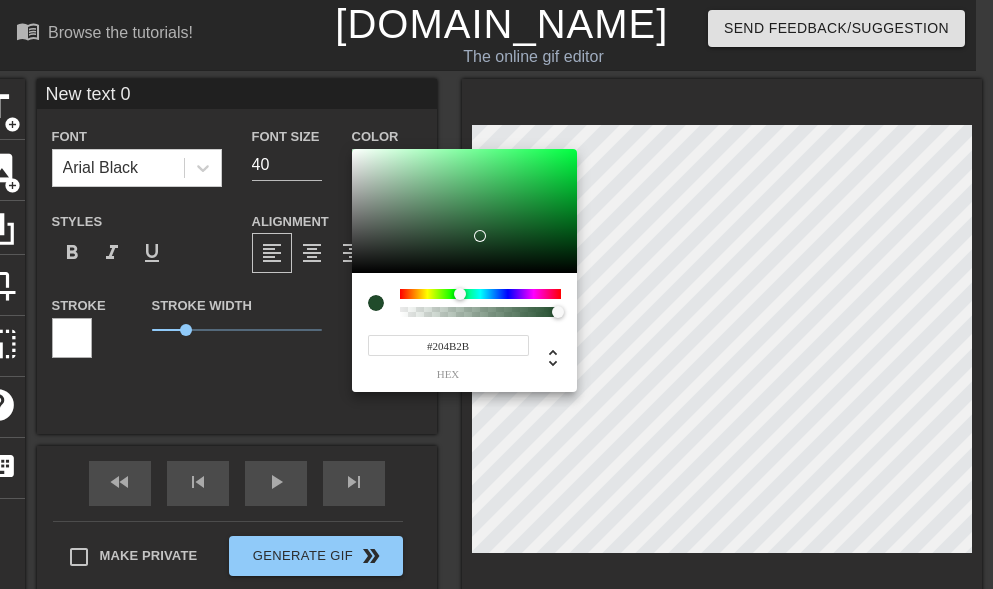click at bounding box center (480, 294) 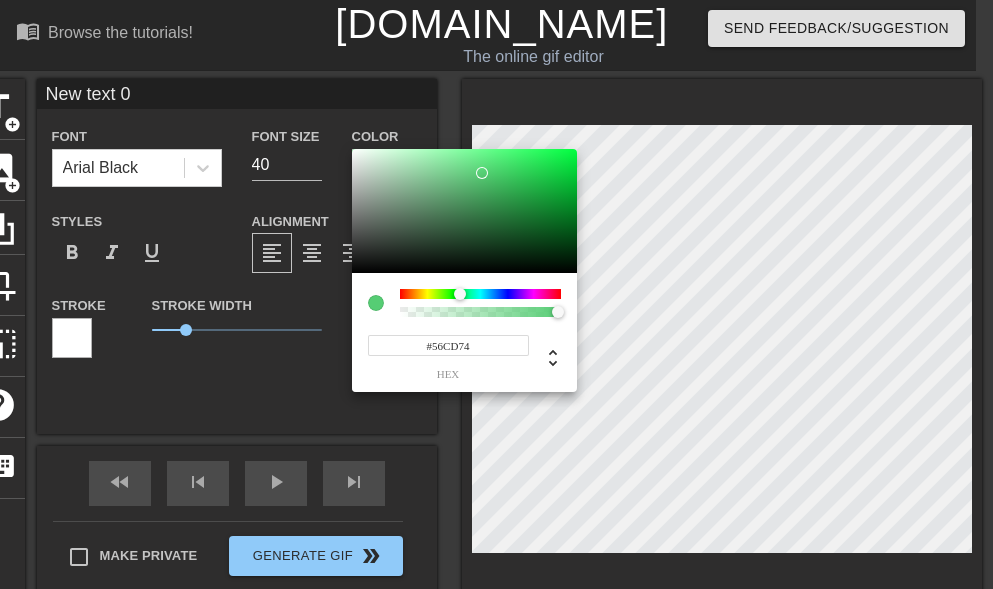click at bounding box center [464, 211] 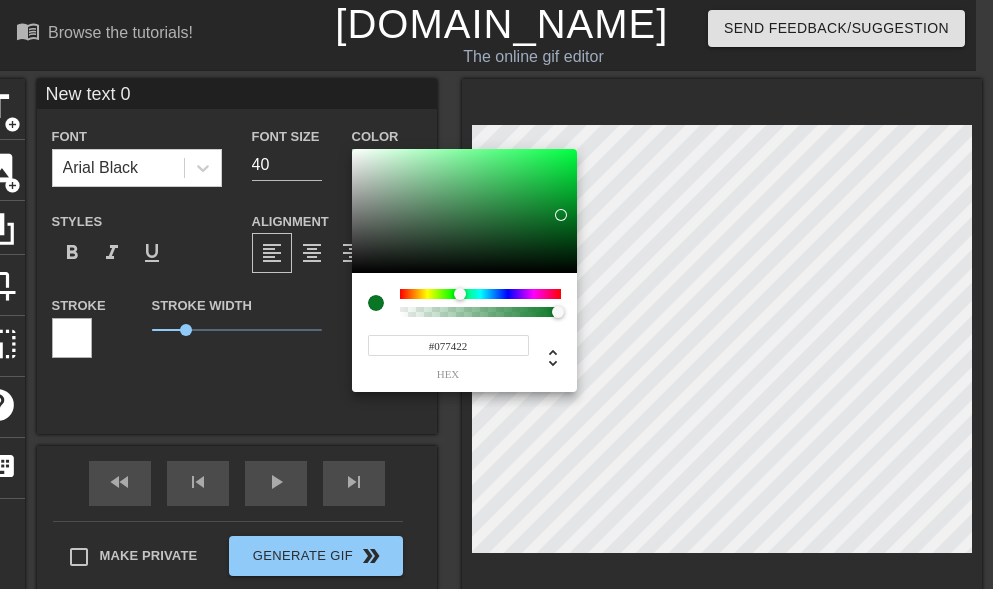 click at bounding box center (464, 211) 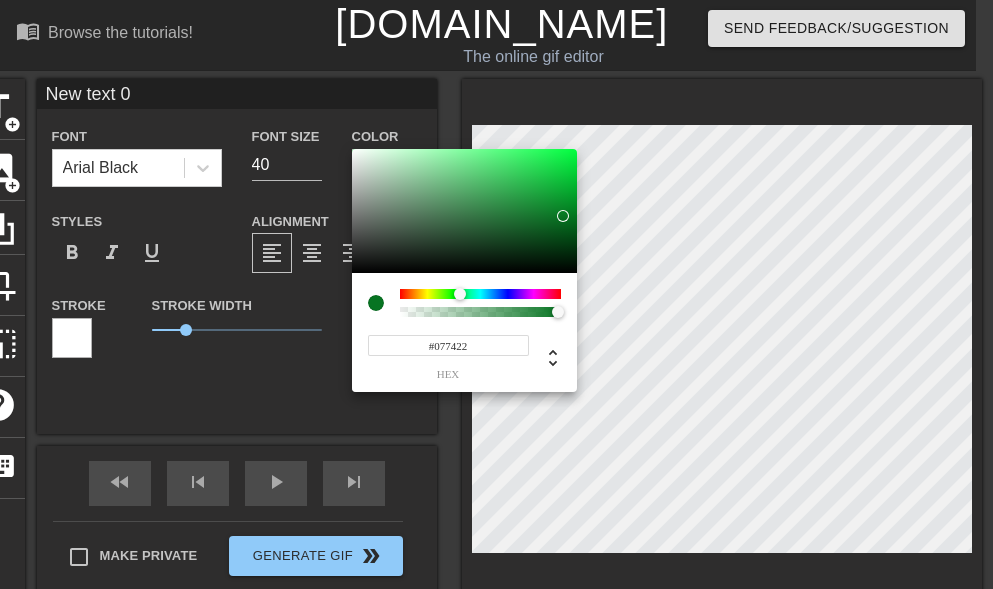 type on "#07A82F" 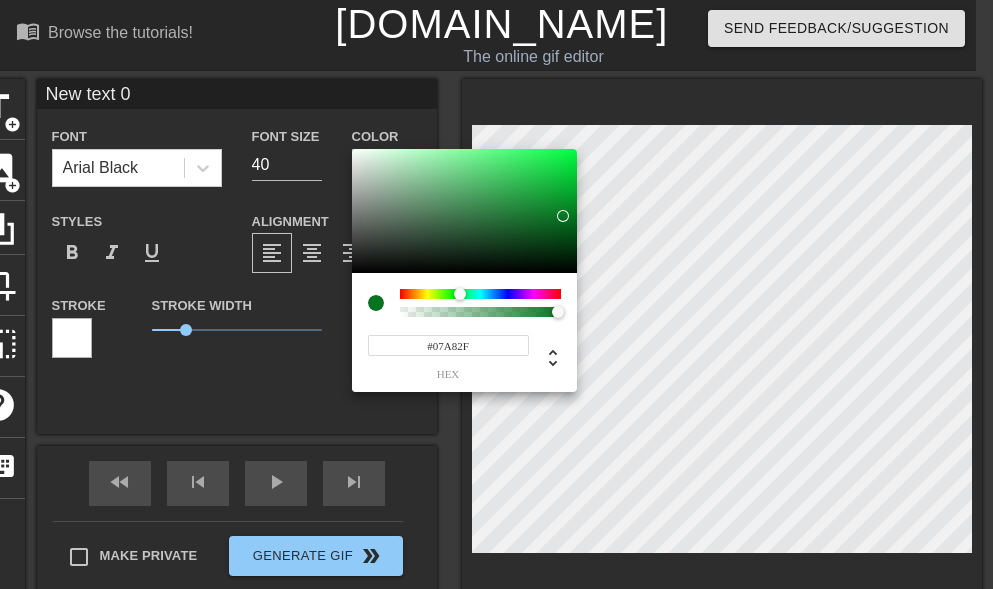 click at bounding box center (464, 211) 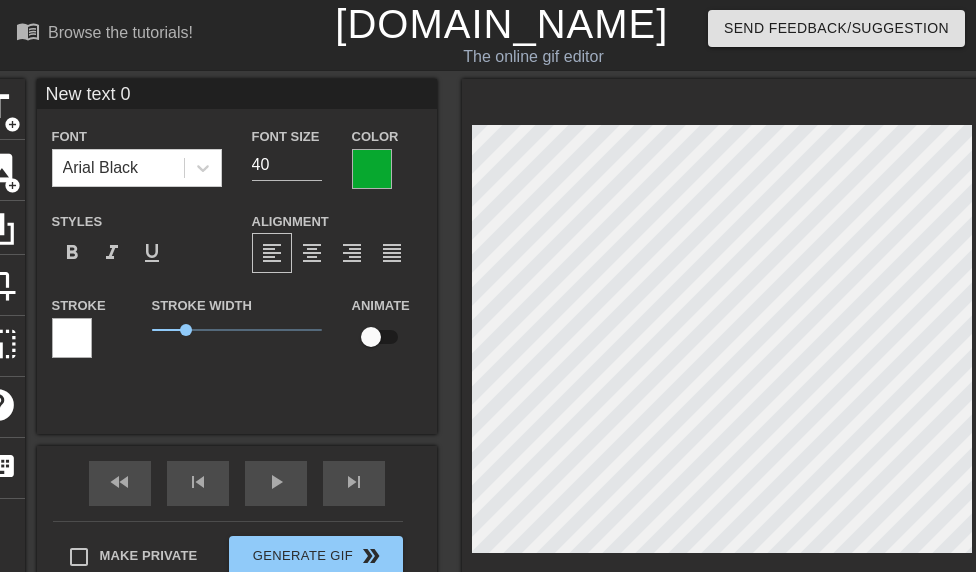 type on "MNew text 0" 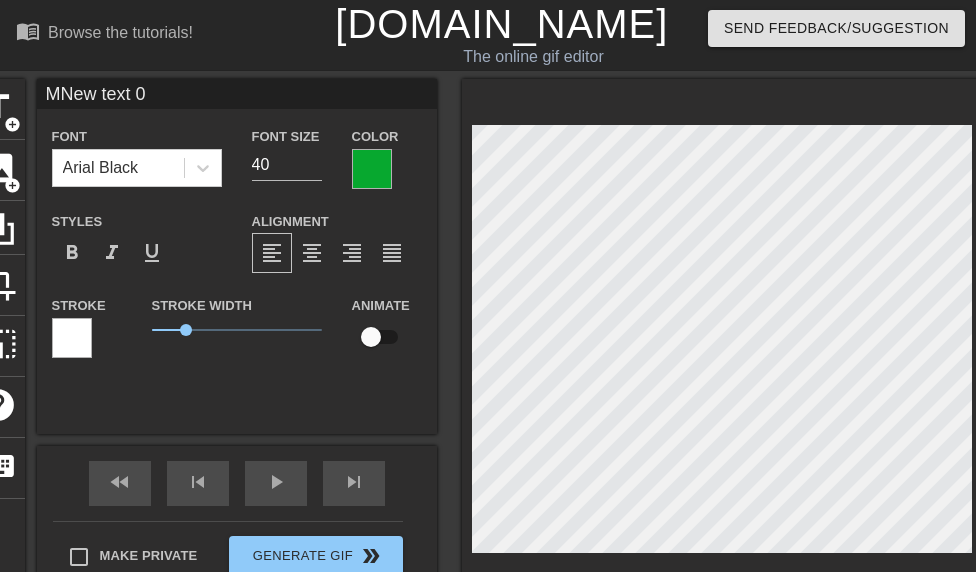 type on "MoNew text 0" 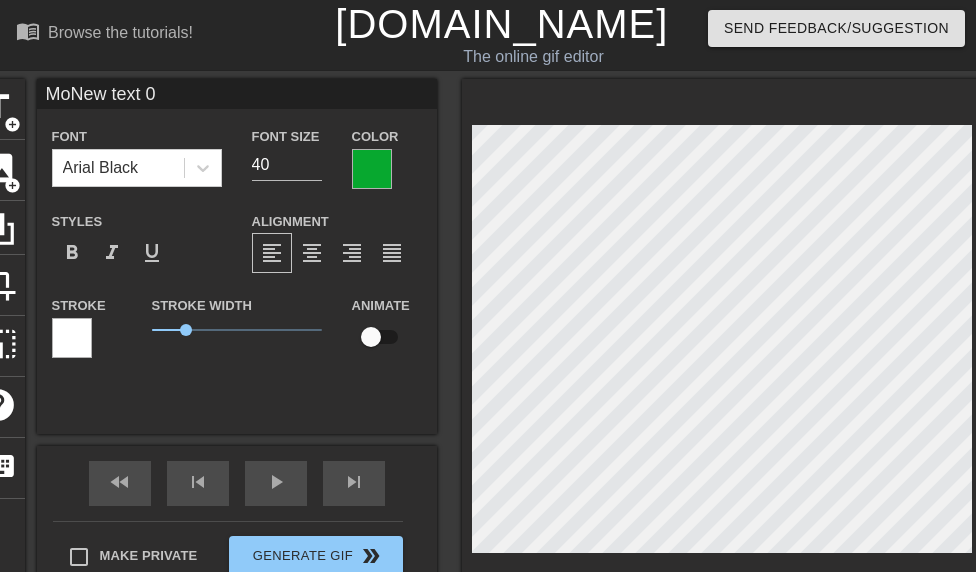 type on "MouNew text 0" 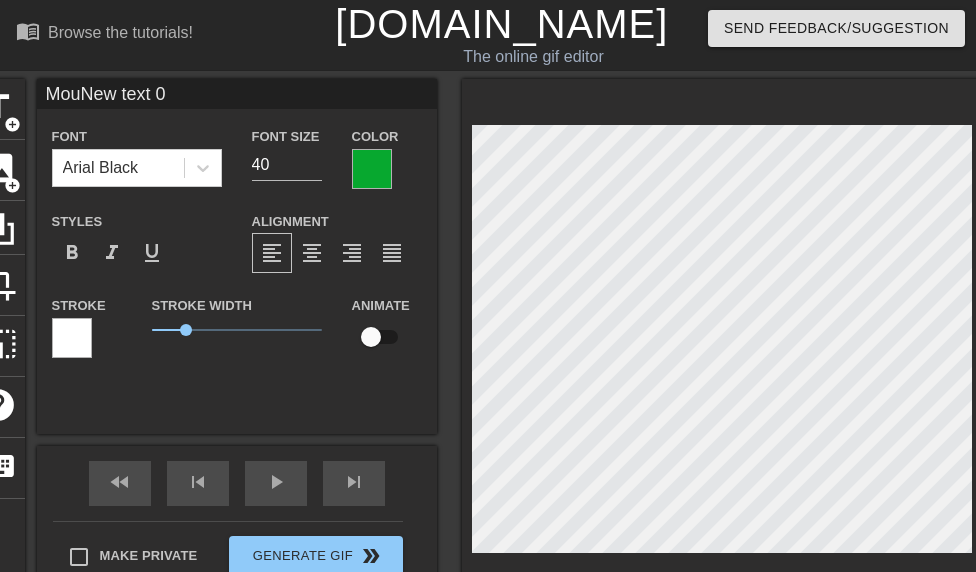 type on "MounNew text 0" 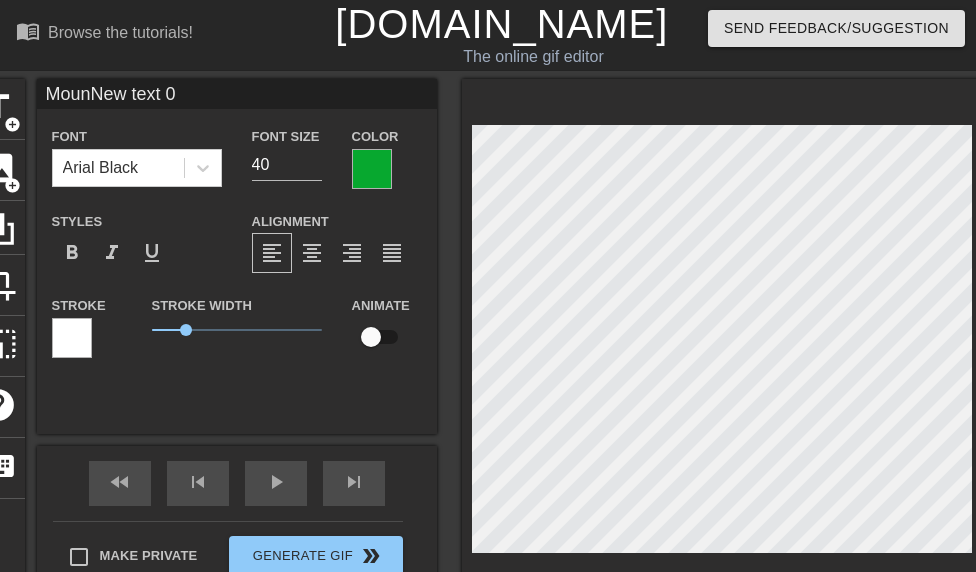 type on "MounNew text 0" 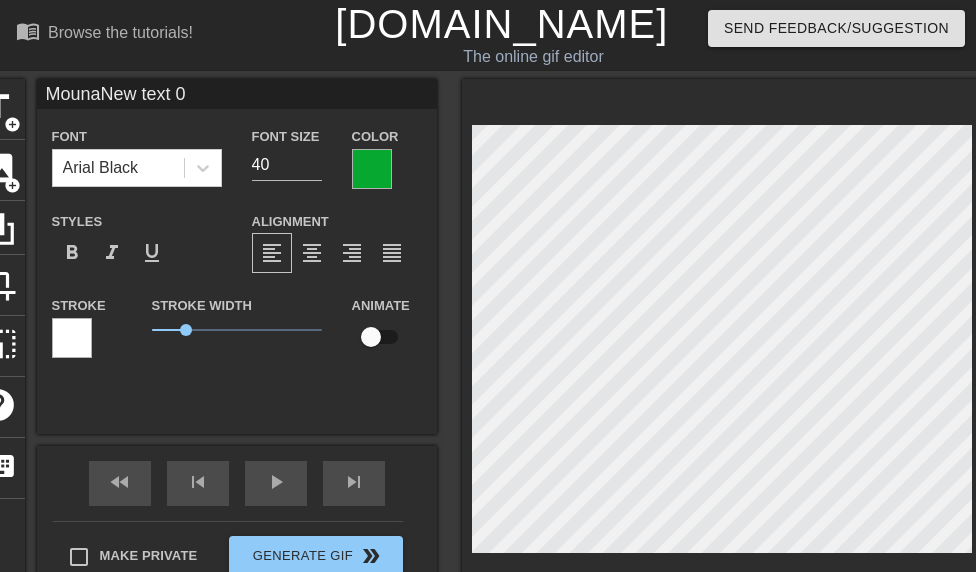 scroll, scrollTop: 0, scrollLeft: 3, axis: horizontal 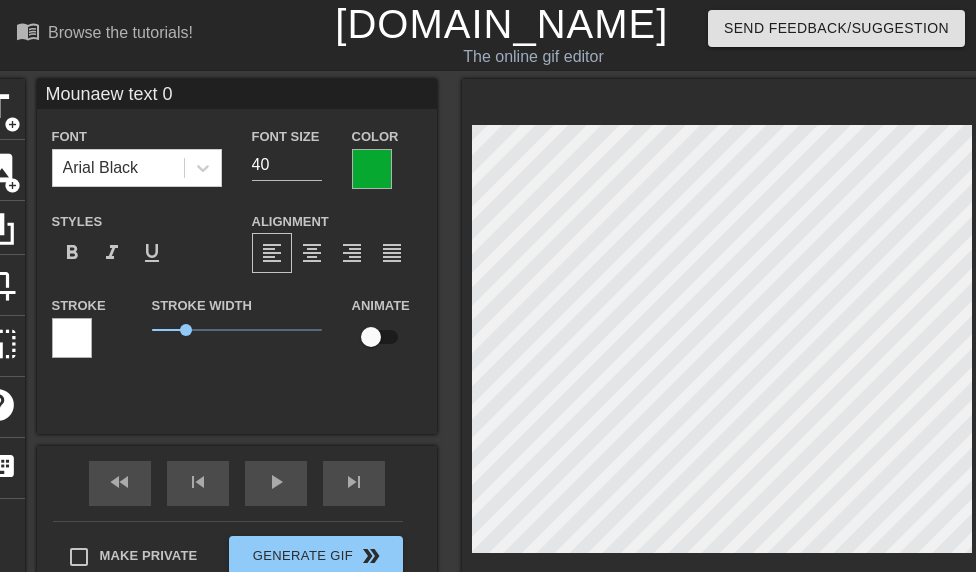 type on "Mounaw text 0" 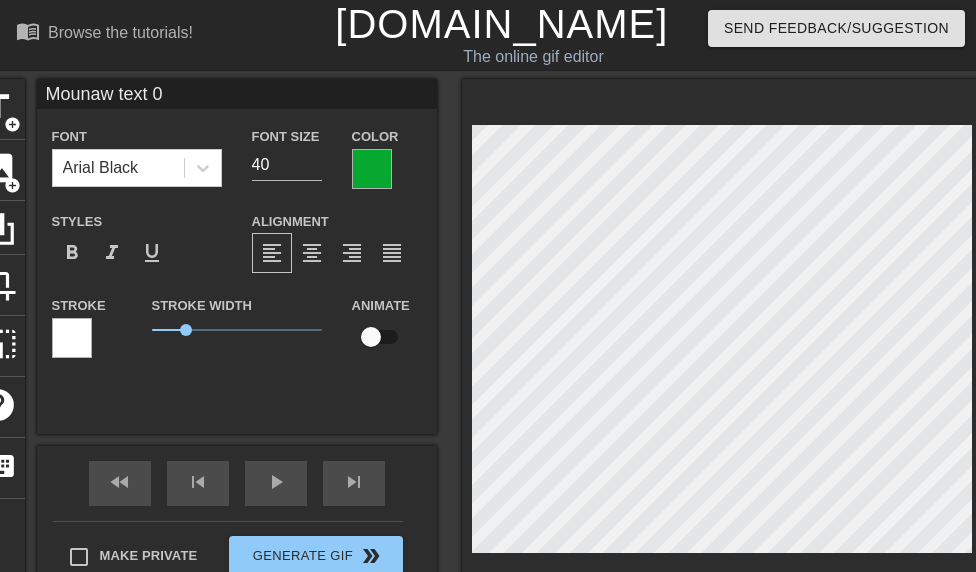 type on "Mouna text 0" 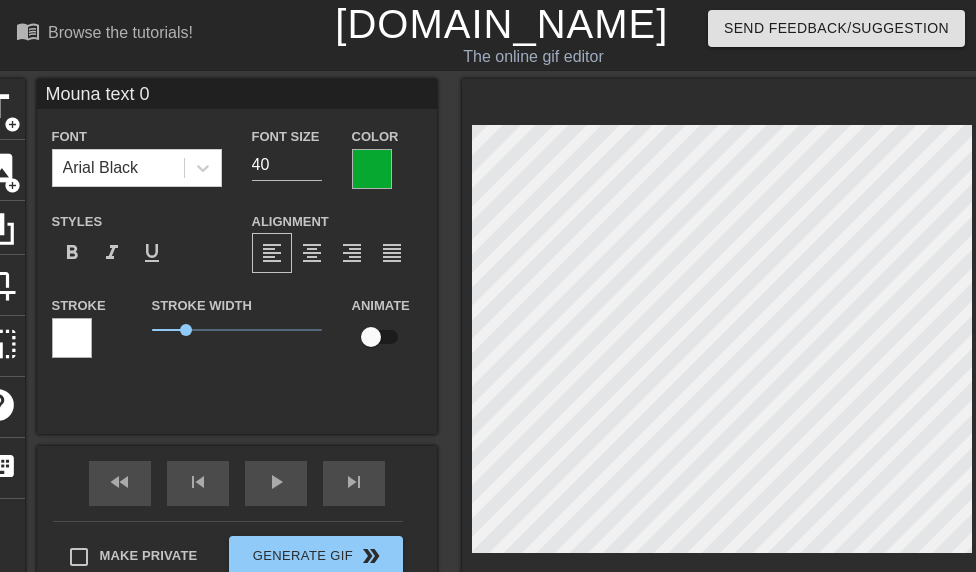 type on "Mounatext 0" 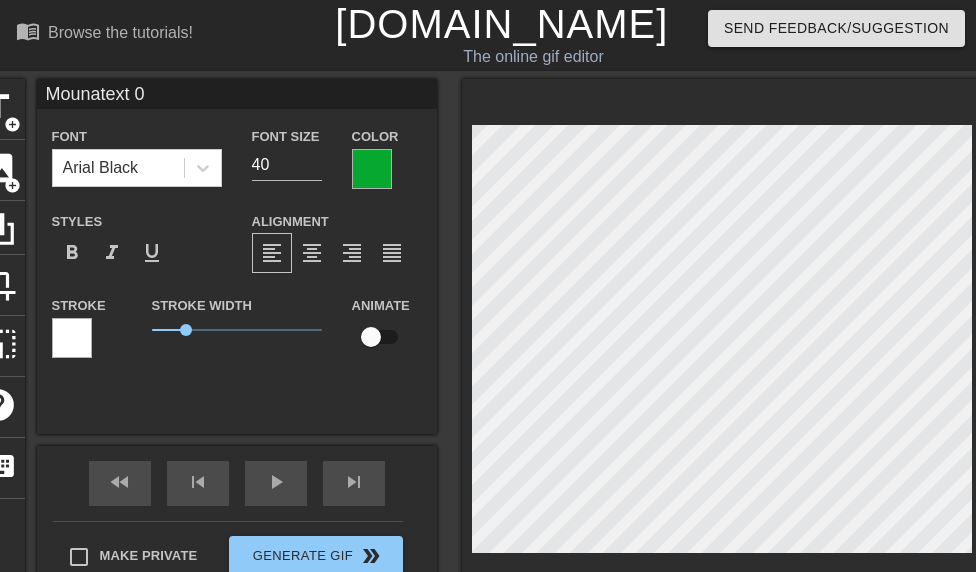 type on "Mounaext 0" 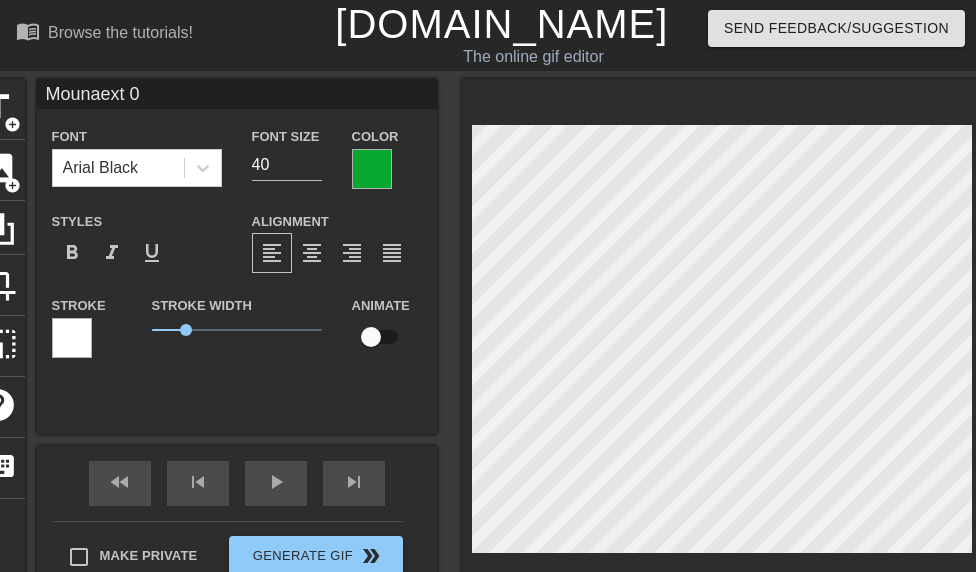type on "Mounaxt 0" 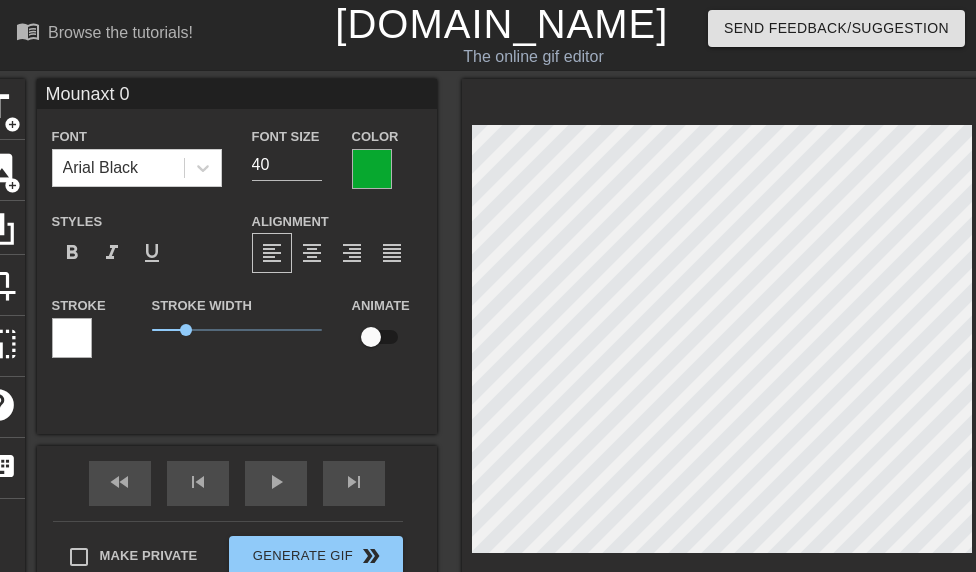 type on "Mounat 0" 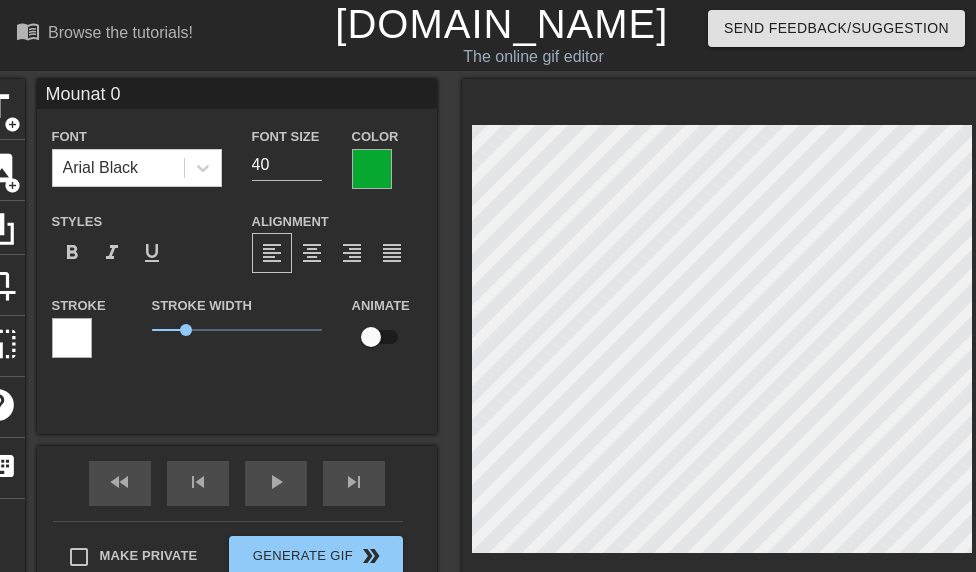 type on "Mouna 0" 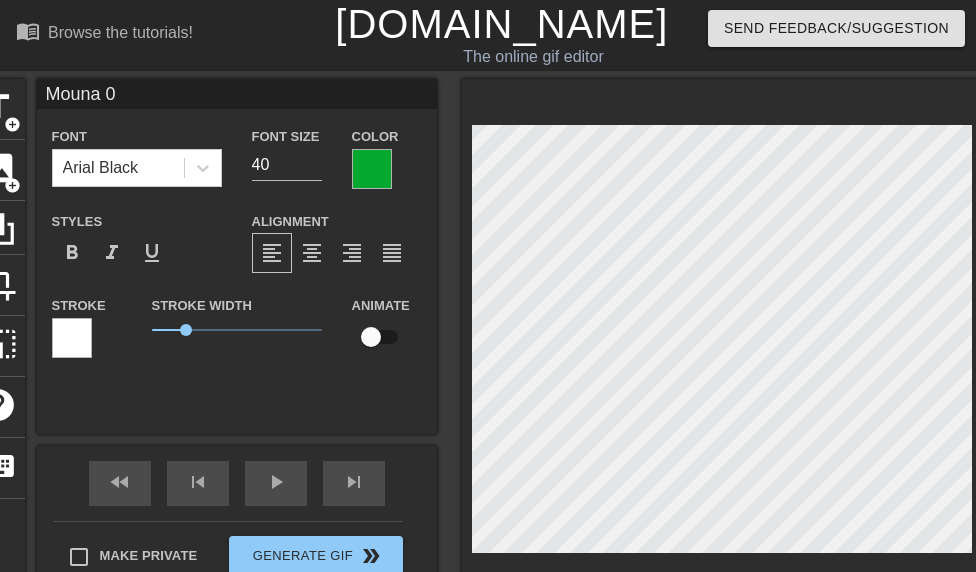 type on "Mouna0" 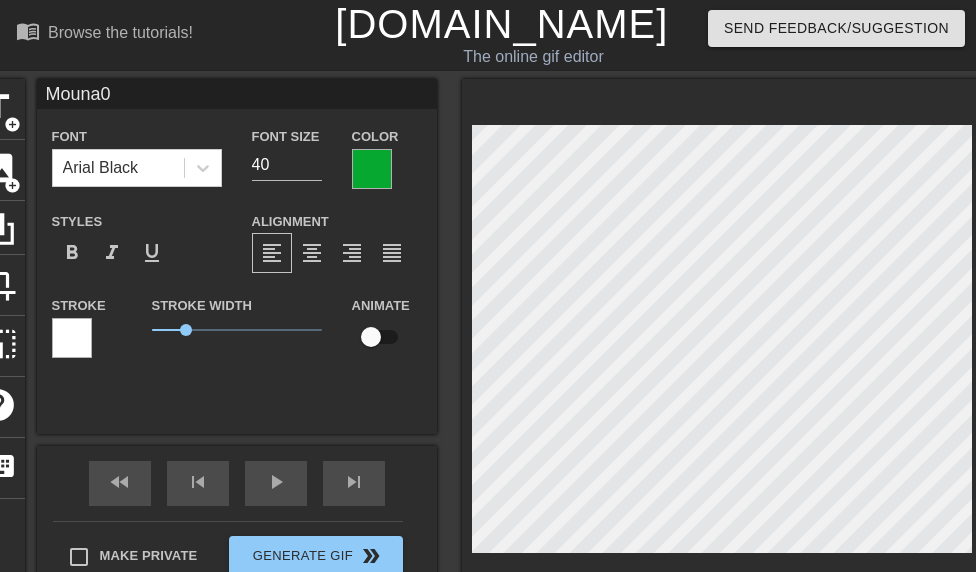 type on "Mouna" 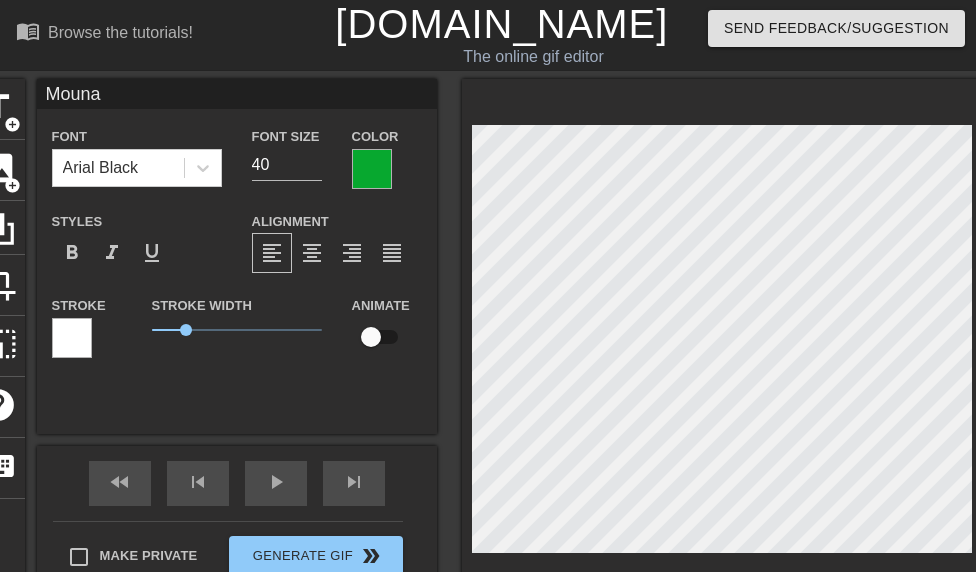 type on "Mouna" 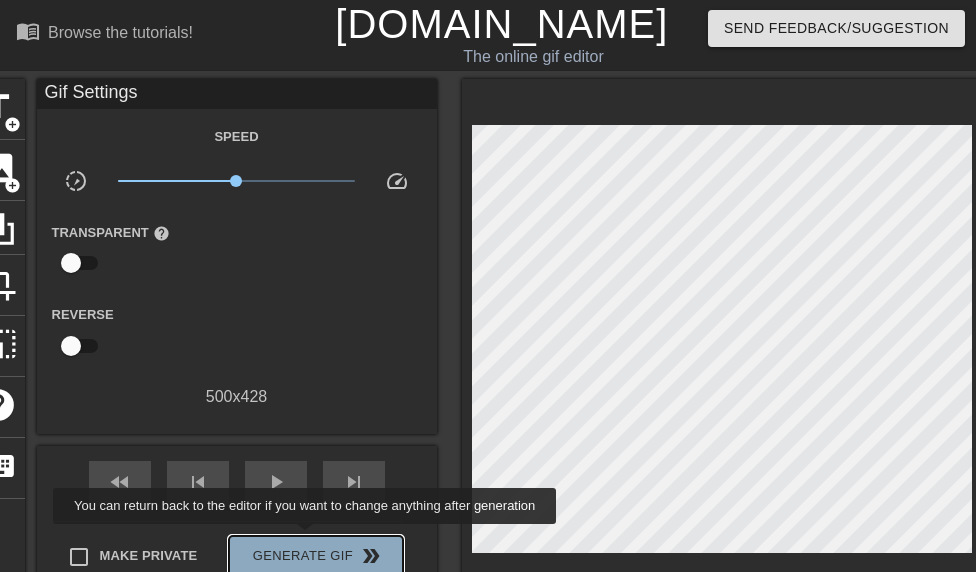 click on "Generate Gif double_arrow" at bounding box center (315, 556) 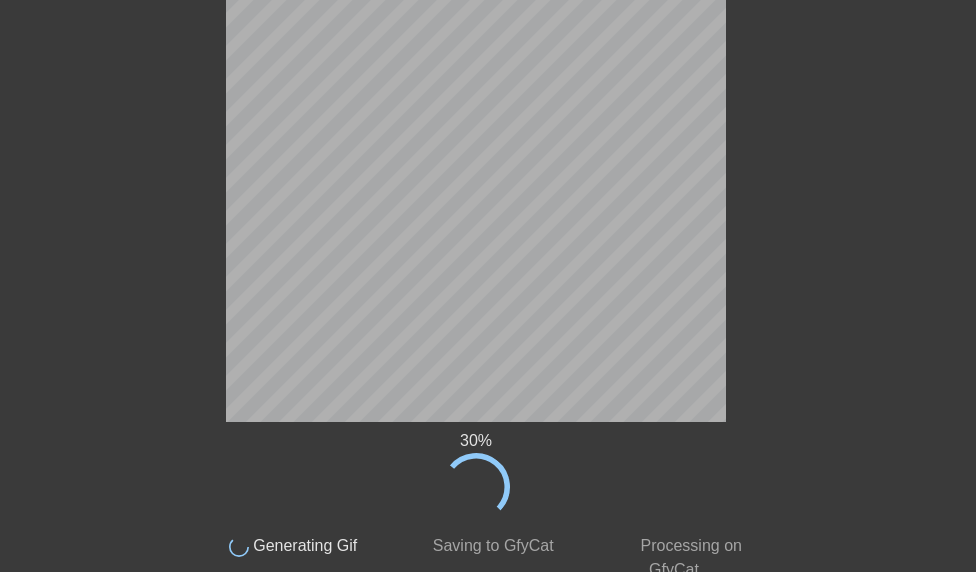 scroll, scrollTop: 101, scrollLeft: 0, axis: vertical 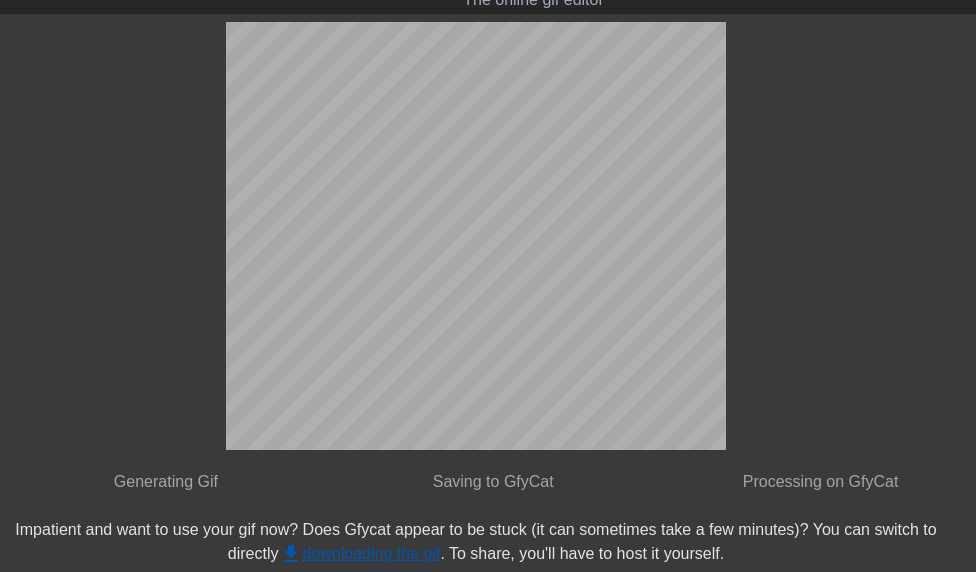 click on "get_app downloading the gif" at bounding box center [360, 553] 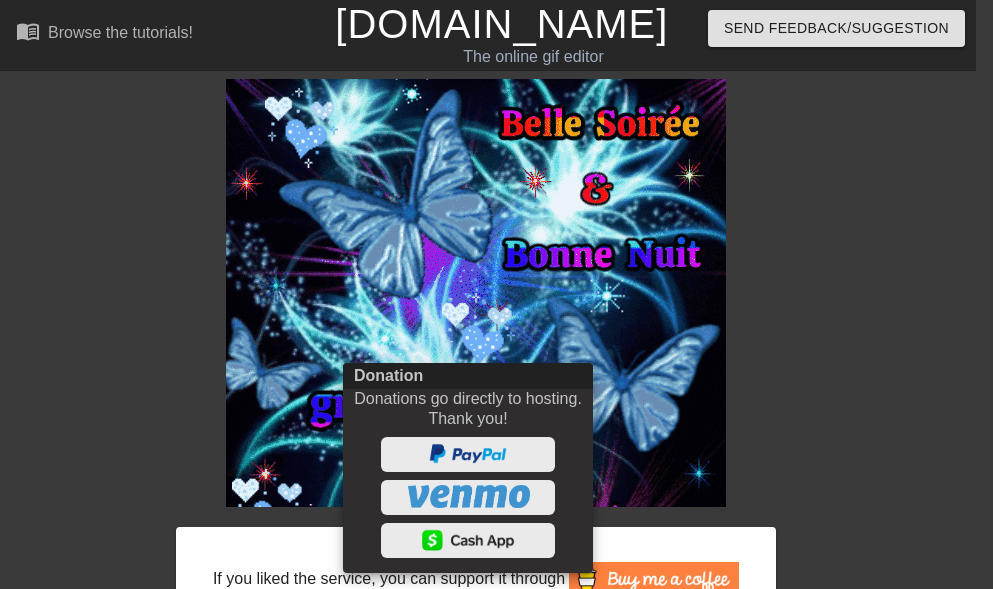 click on "Donation Donations go directly to hosting. Thank you!" at bounding box center [468, 468] 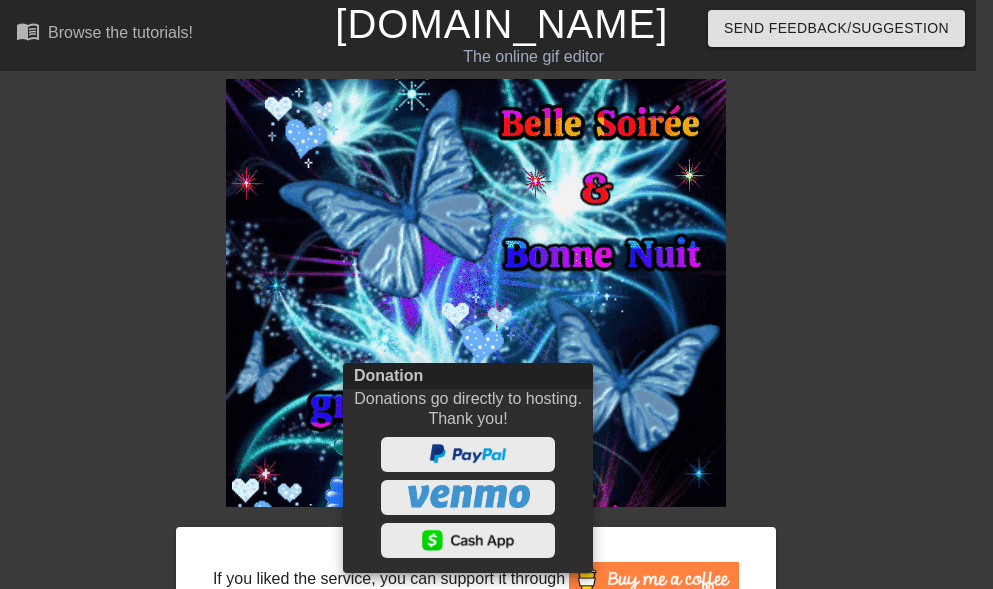 click on "Donation Donations go directly to hosting. Thank you!" at bounding box center [468, 468] 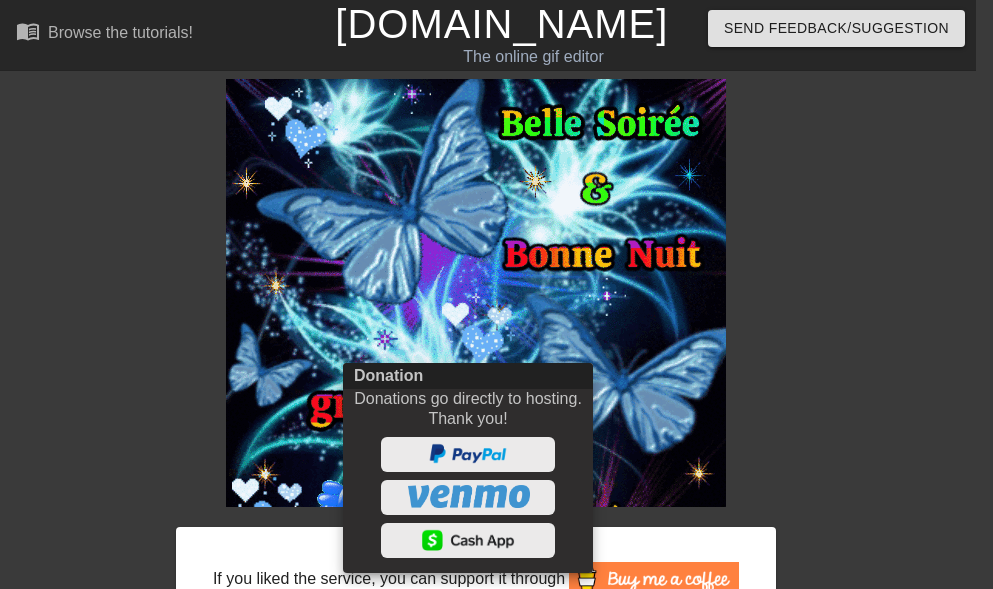 click on "Donation Donations go directly to hosting. Thank you!" at bounding box center [468, 468] 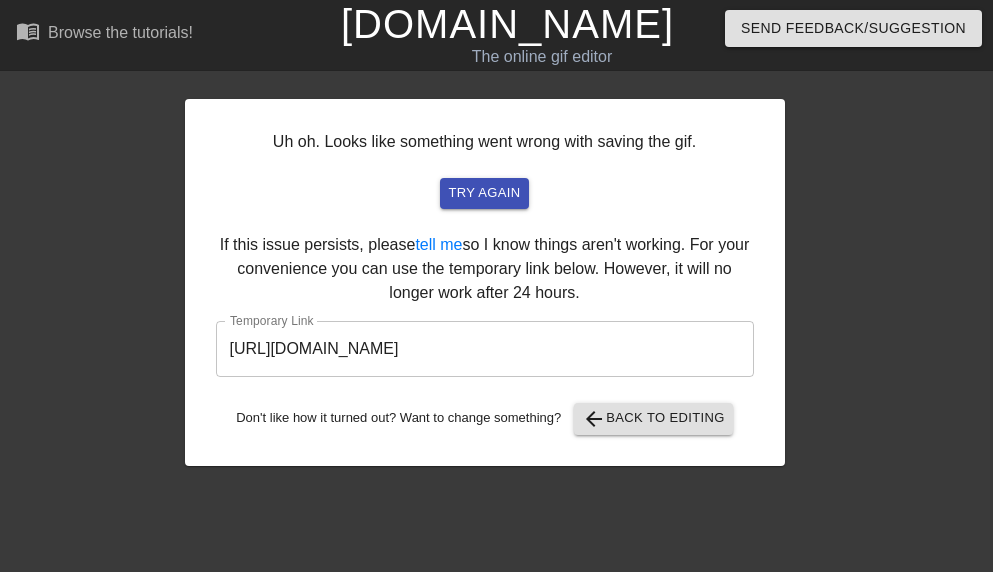click on "menu_book Browse the tutorials! [DOMAIN_NAME] The online gif editor Send Feedback/Suggestion     Uh oh. Looks like something went wrong with saving the gif. try again If this issue persists, please  tell me  so I know things aren't working. For your convenience you can use the temporary link below. However, it will no longer work after 24 hours. [DEMOGRAPHIC_DATA] Link [URL][DOMAIN_NAME] ​ Don't like how it turned out? Want to change something? arrow_back Back to Editing title add_circle image add_circle crop photo_size_select_large help keyboard fast_rewind skip_previous play_arrow skip_next Make Private Generate Gif double_arrow     You can return back to the editor if you want to change anything after generation" at bounding box center [496, 237] 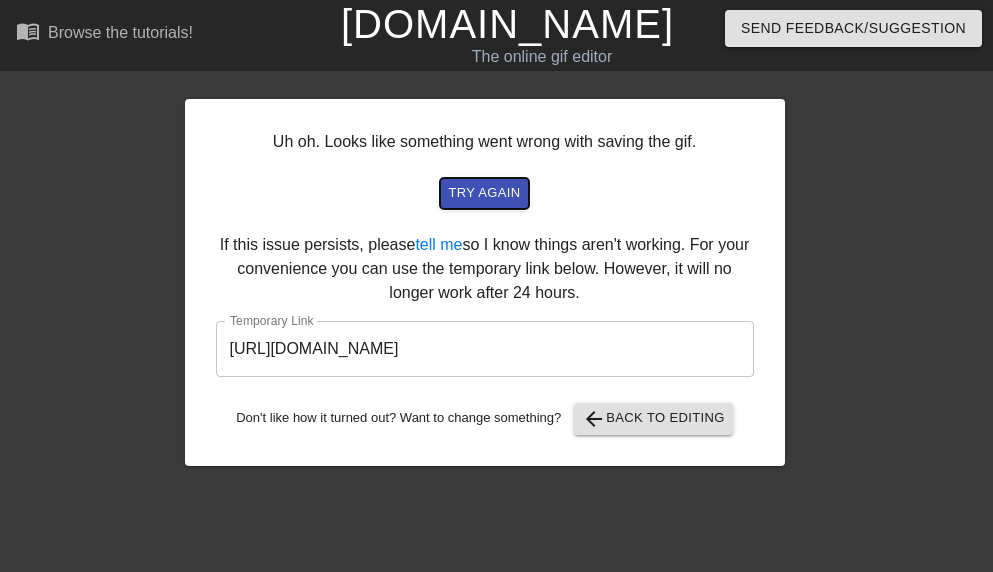 click on "try again" at bounding box center [484, 193] 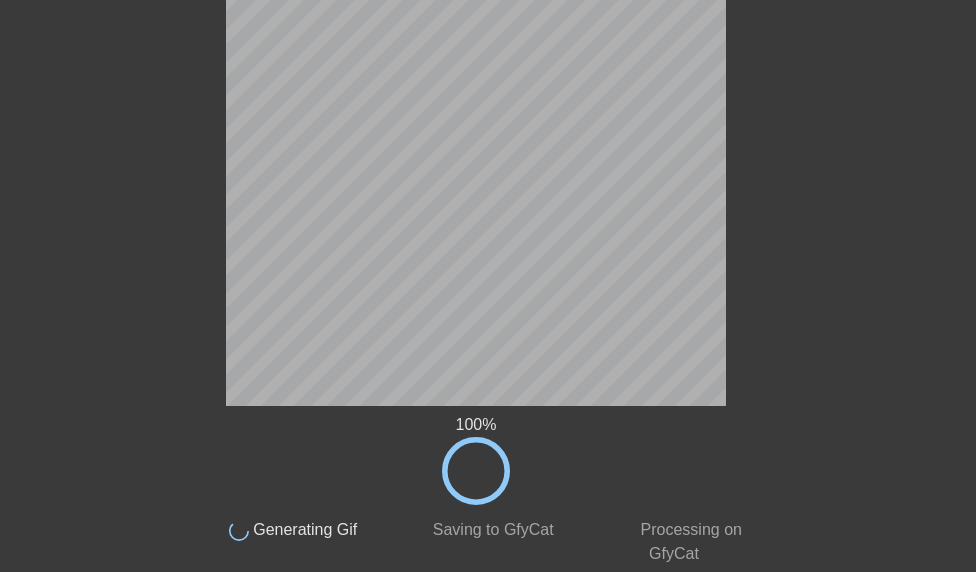 scroll, scrollTop: 57, scrollLeft: 0, axis: vertical 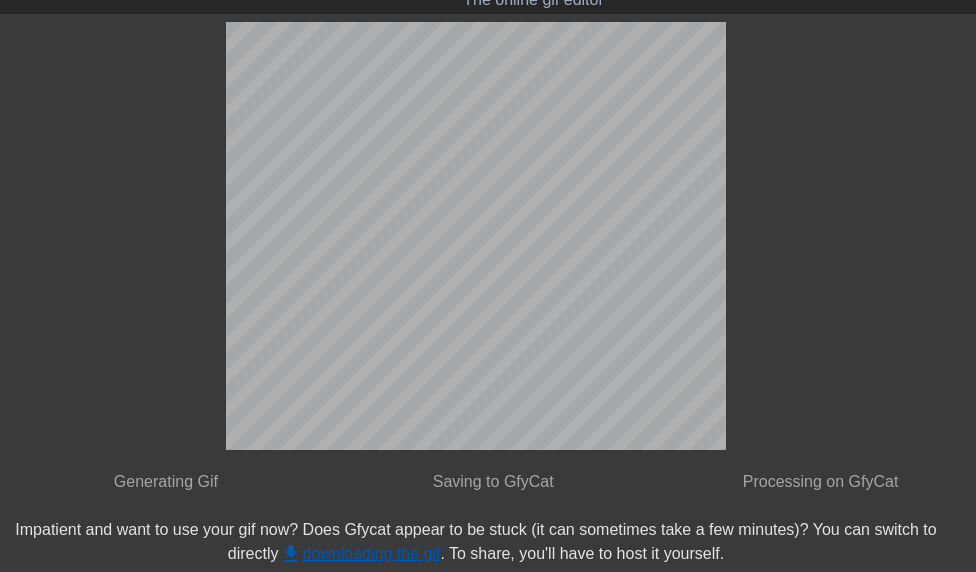 click on "get_app downloading the gif" at bounding box center (360, 553) 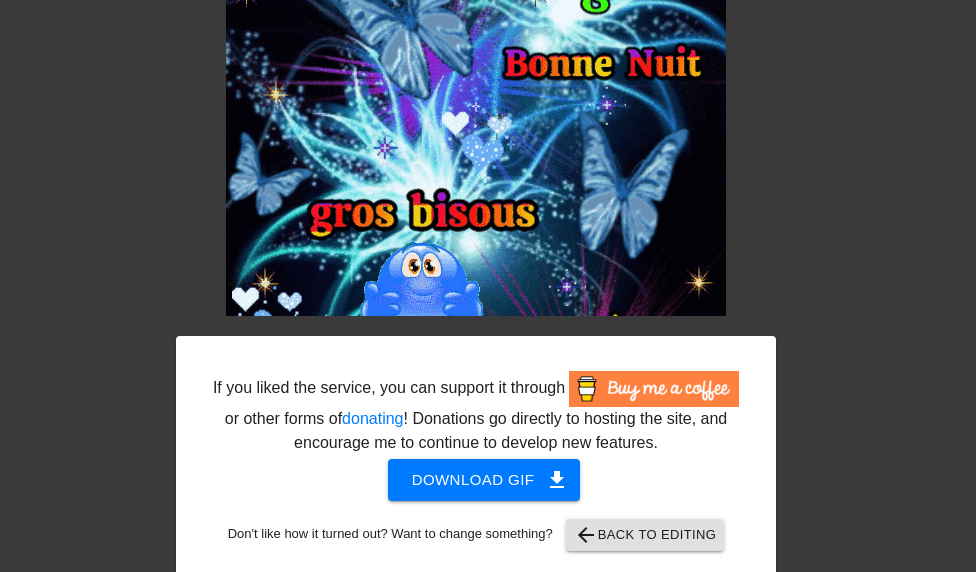 scroll, scrollTop: 204, scrollLeft: 0, axis: vertical 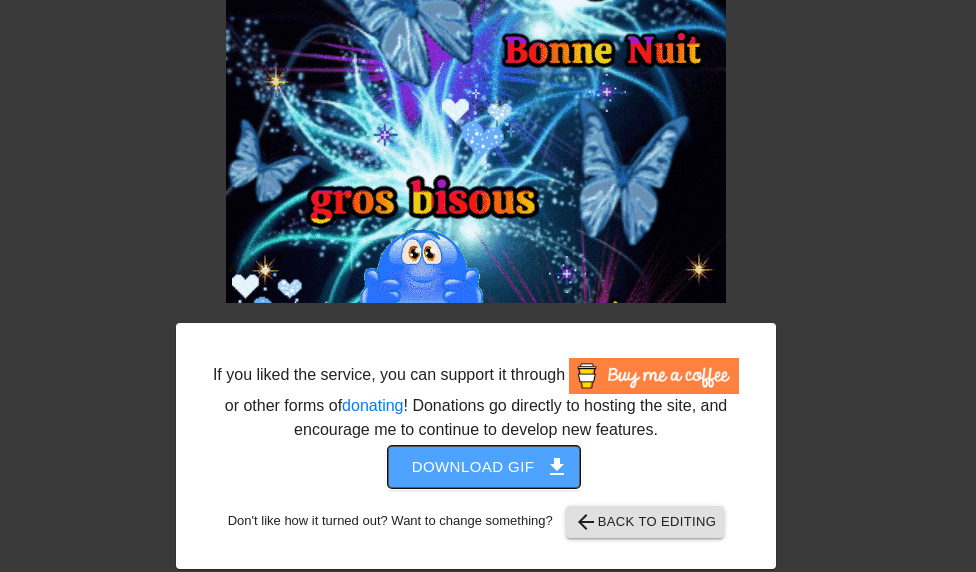 click on "Download gif get_app" at bounding box center [484, 467] 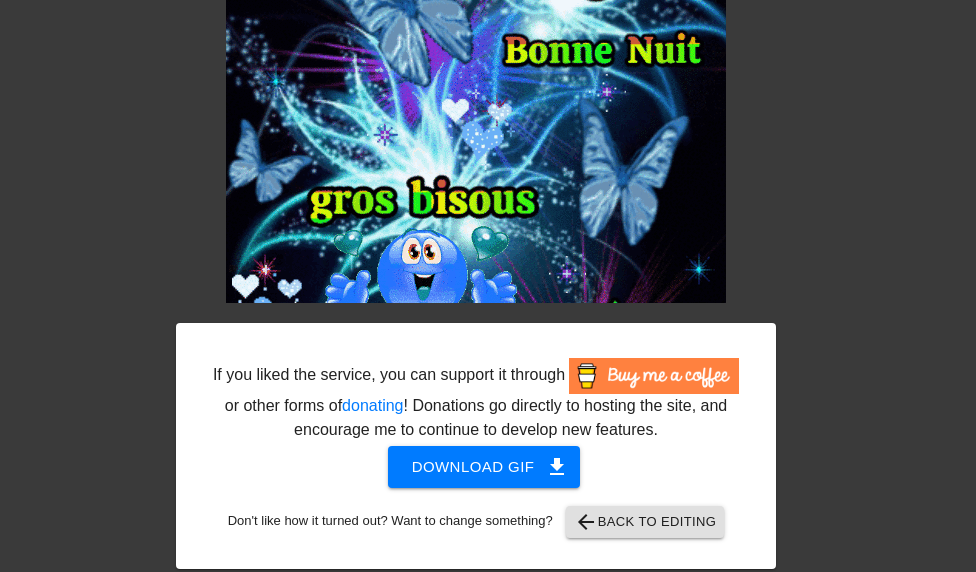 scroll, scrollTop: 0, scrollLeft: 0, axis: both 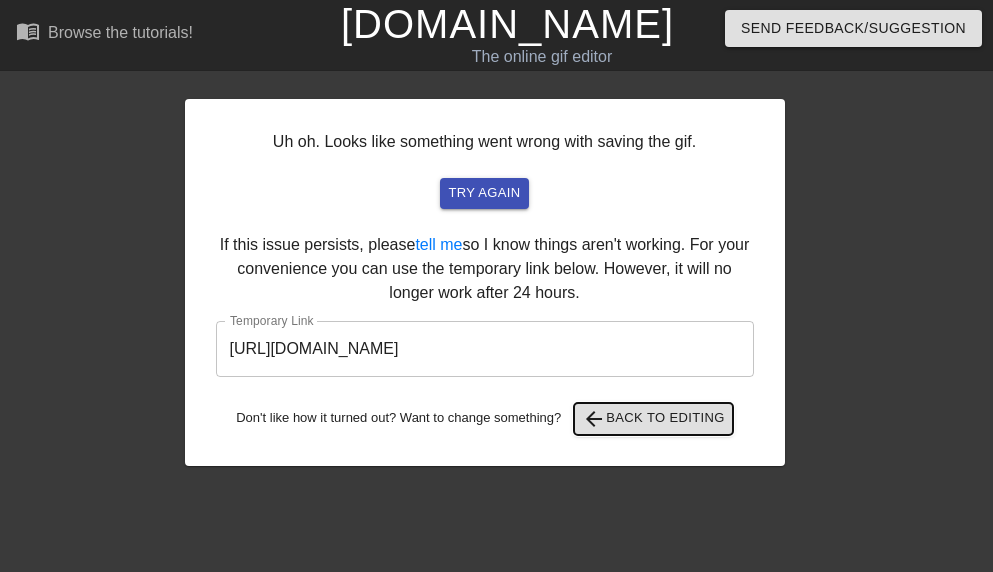 click on "arrow_back Back to Editing" at bounding box center (653, 419) 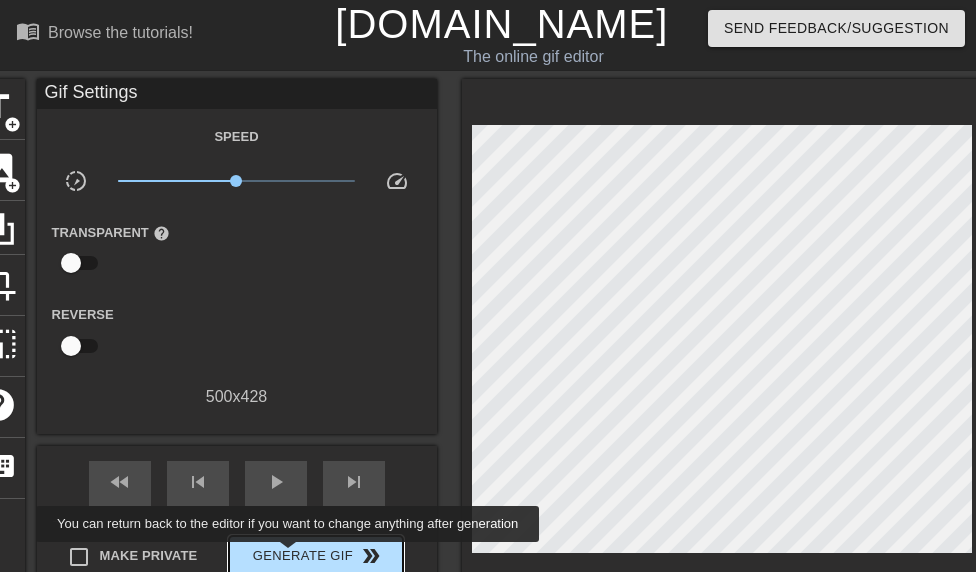 click on "Generate Gif double_arrow" at bounding box center [315, 556] 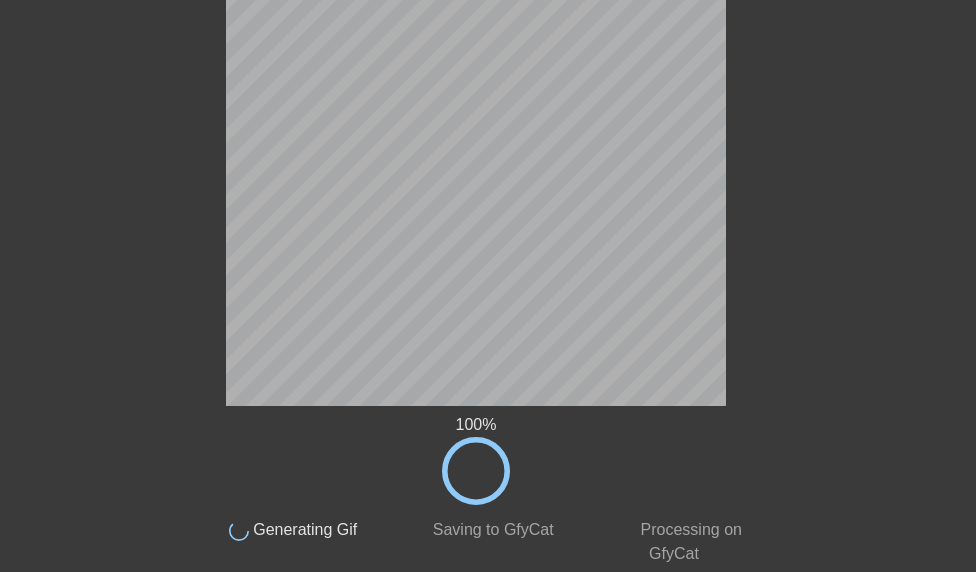 scroll, scrollTop: 57, scrollLeft: 0, axis: vertical 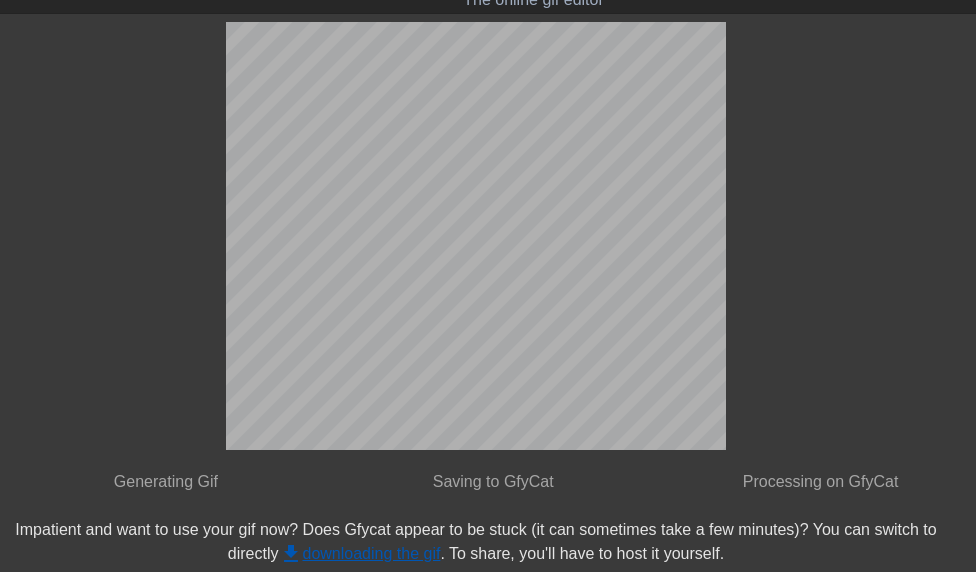 click on "get_app downloading the gif" at bounding box center [360, 553] 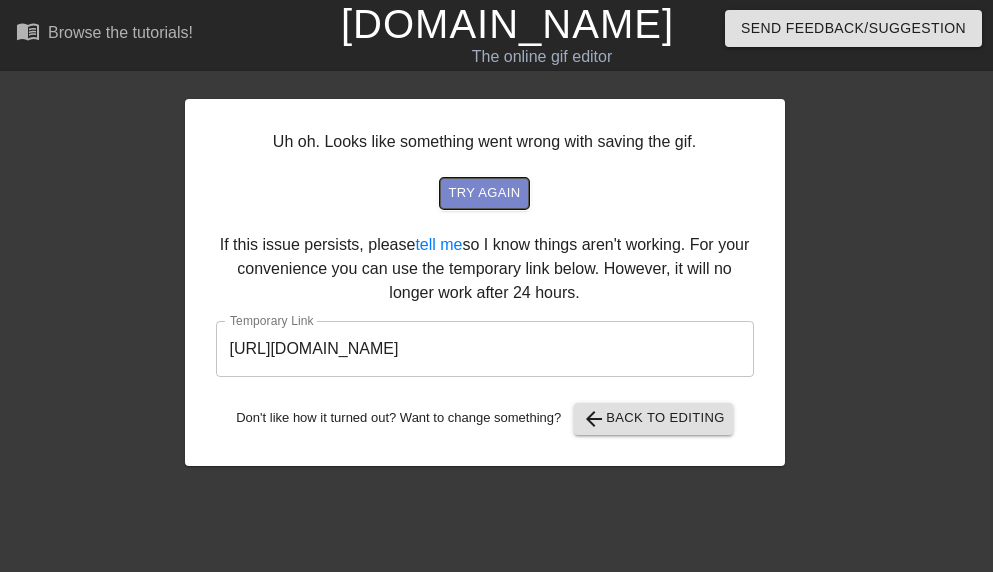 click on "try again" at bounding box center [484, 193] 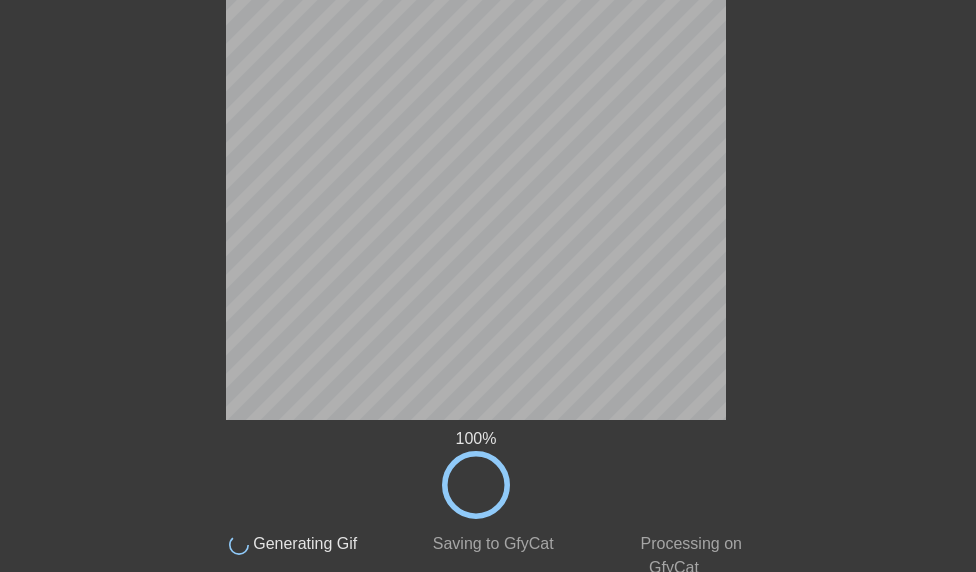 scroll, scrollTop: 57, scrollLeft: 0, axis: vertical 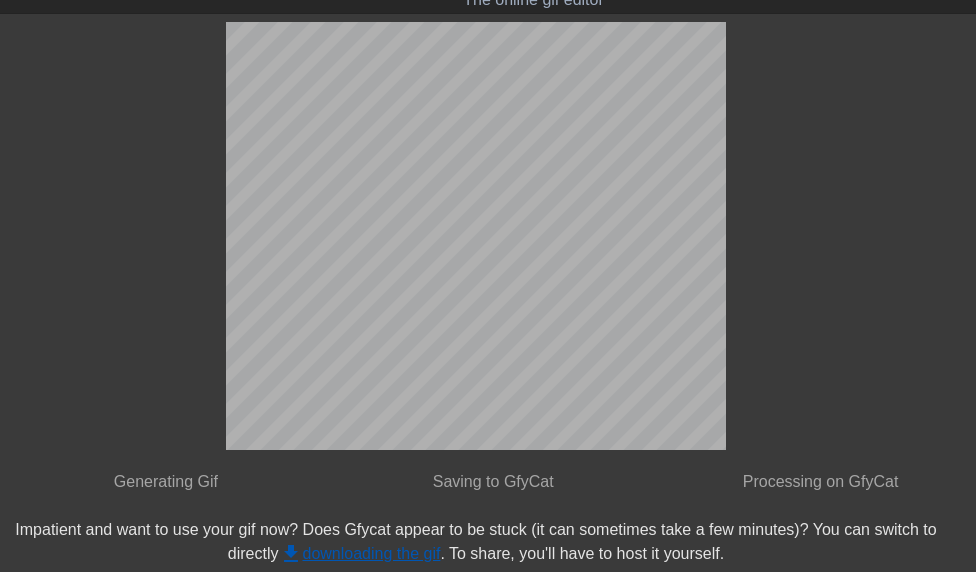 click on "get_app downloading the gif" at bounding box center (360, 553) 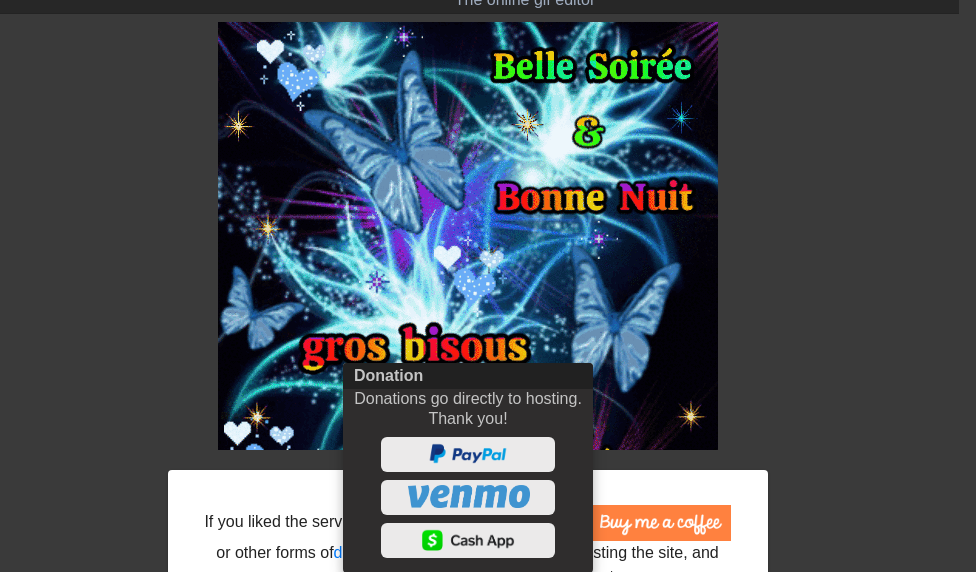 scroll, scrollTop: 0, scrollLeft: 0, axis: both 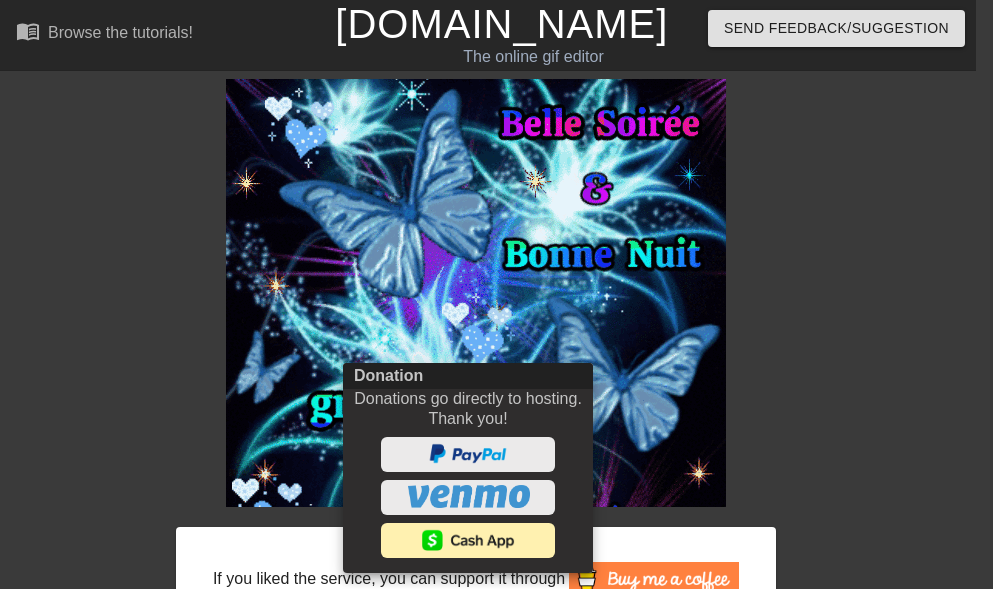 click at bounding box center (468, 539) 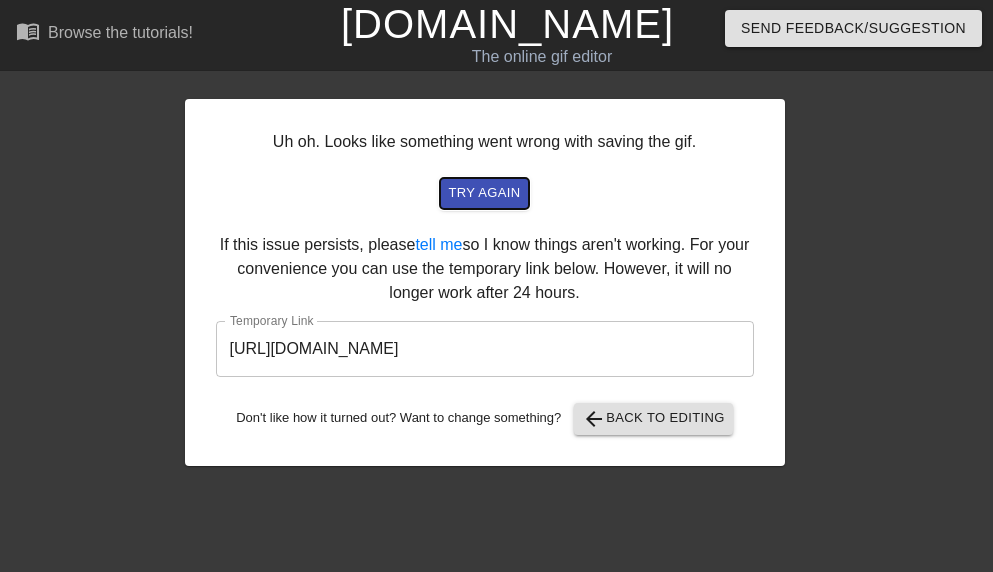 click on "try again" at bounding box center (484, 193) 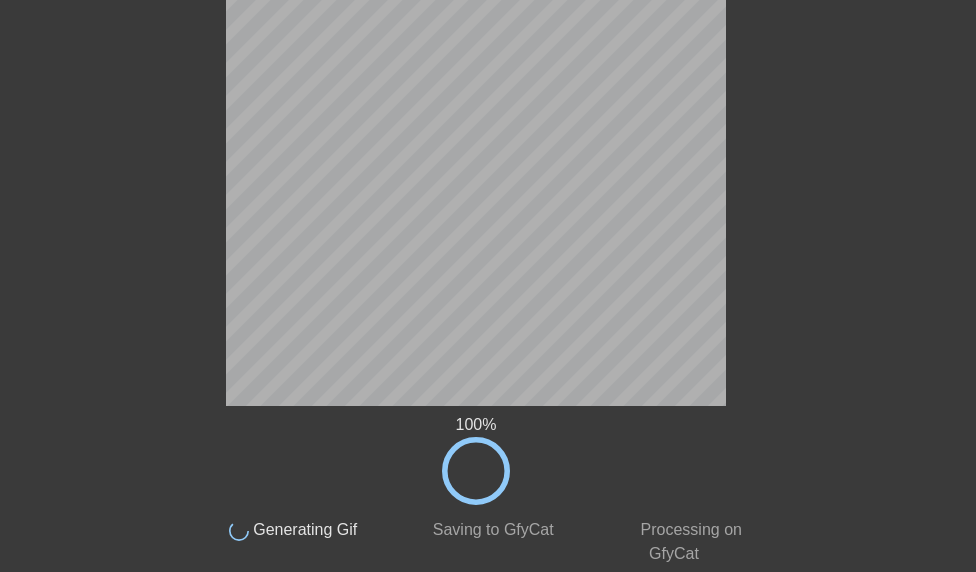 scroll, scrollTop: 57, scrollLeft: 0, axis: vertical 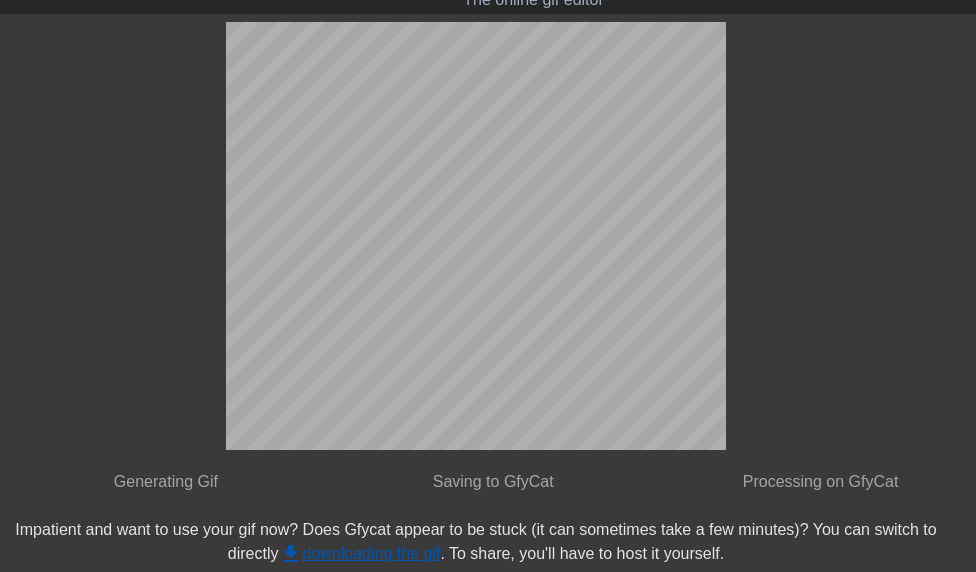 click on "get_app downloading the gif" at bounding box center [360, 553] 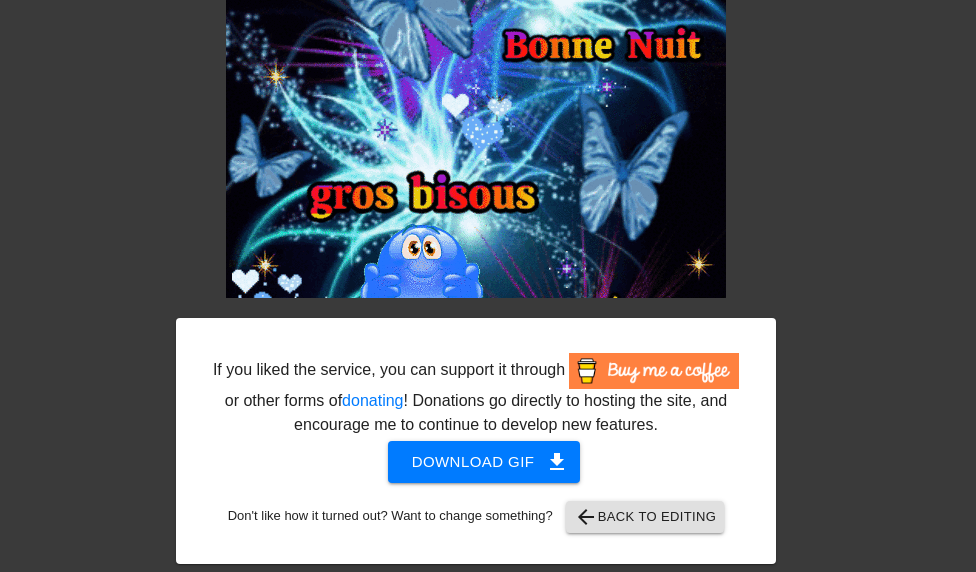 scroll, scrollTop: 210, scrollLeft: 0, axis: vertical 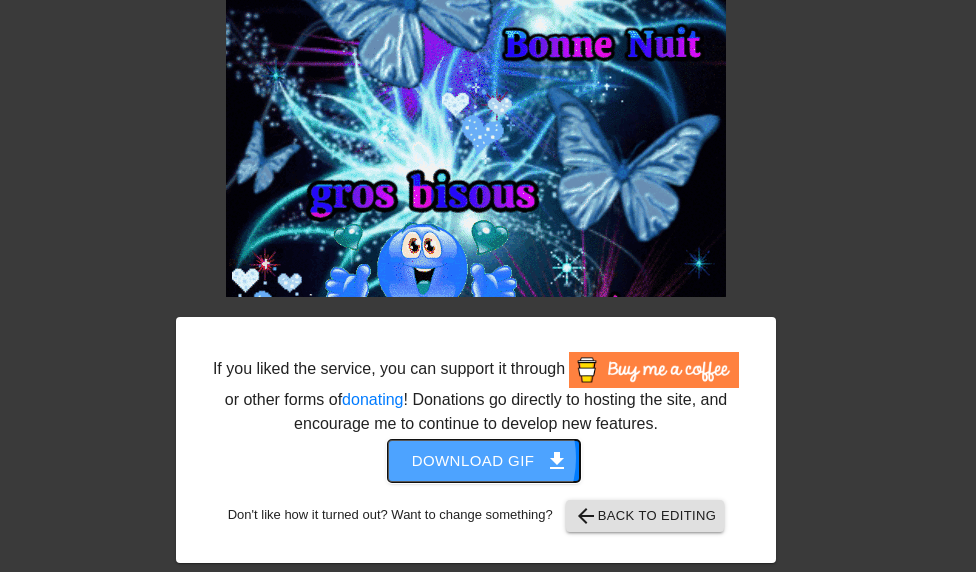 click on "Download gif get_app" at bounding box center (484, 461) 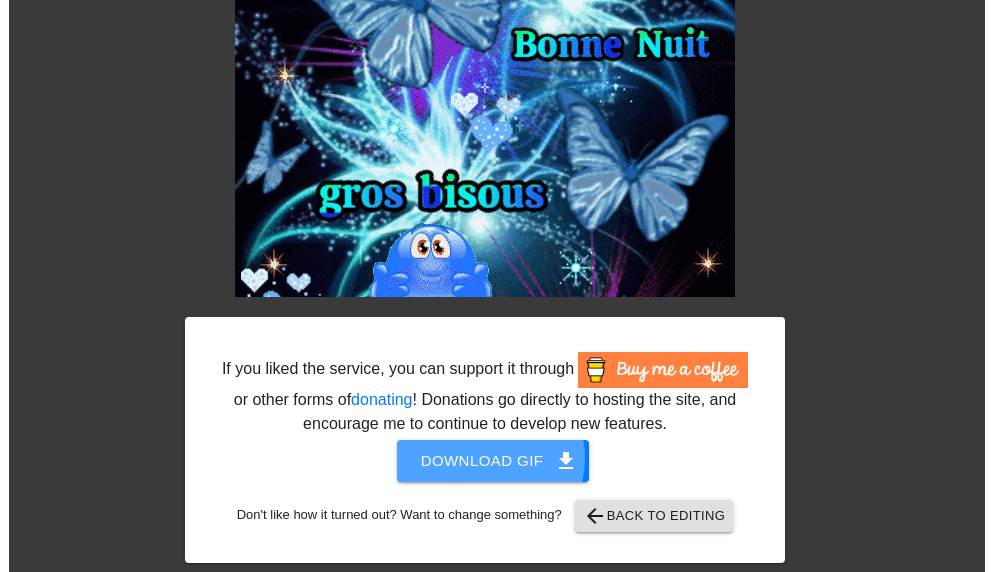 scroll, scrollTop: 0, scrollLeft: 0, axis: both 